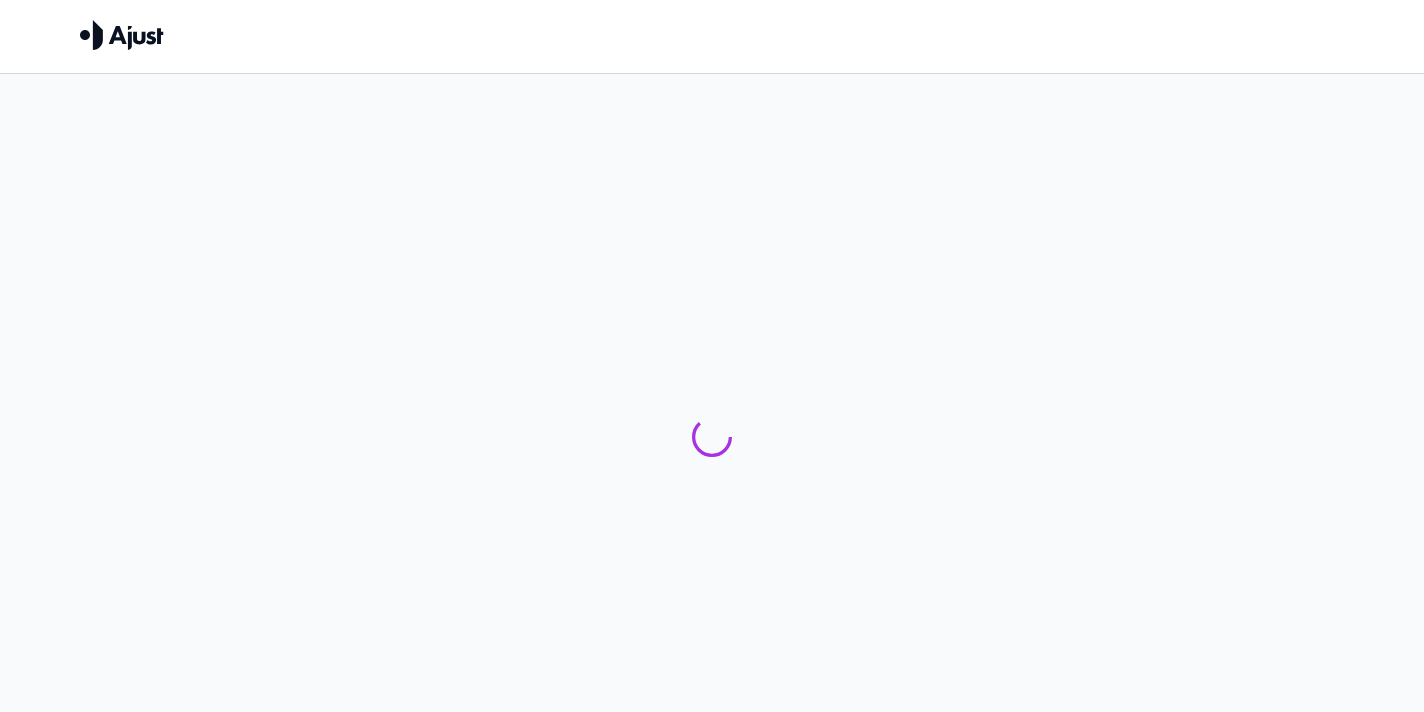 scroll, scrollTop: 0, scrollLeft: 0, axis: both 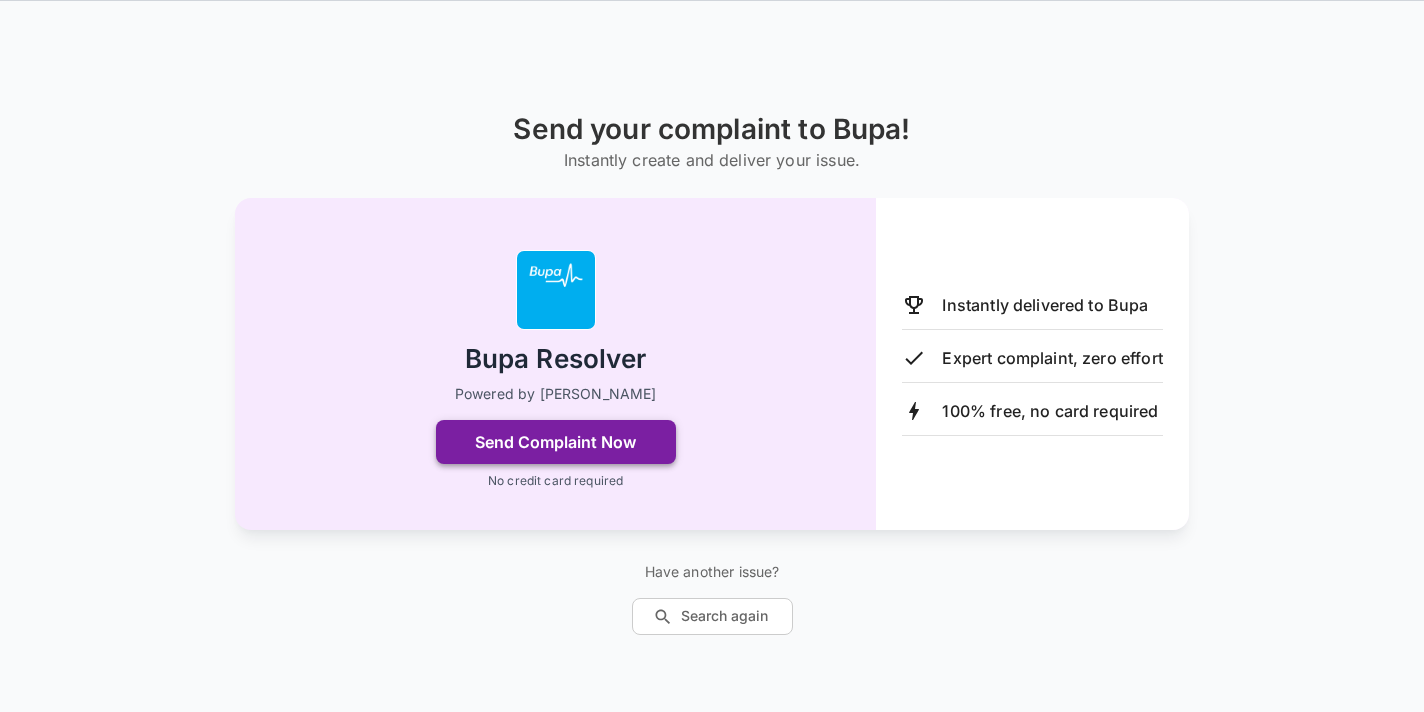 click on "Send Complaint Now" at bounding box center (556, 442) 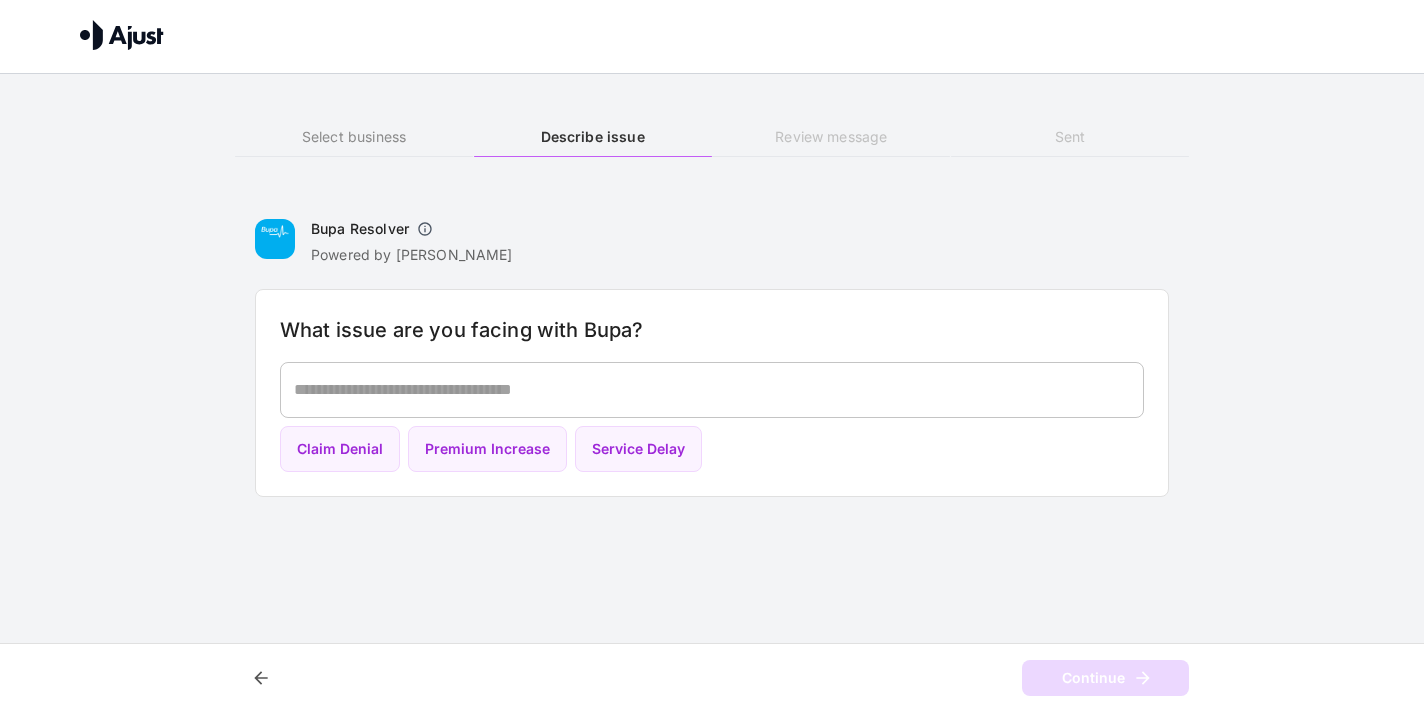 scroll, scrollTop: 0, scrollLeft: 0, axis: both 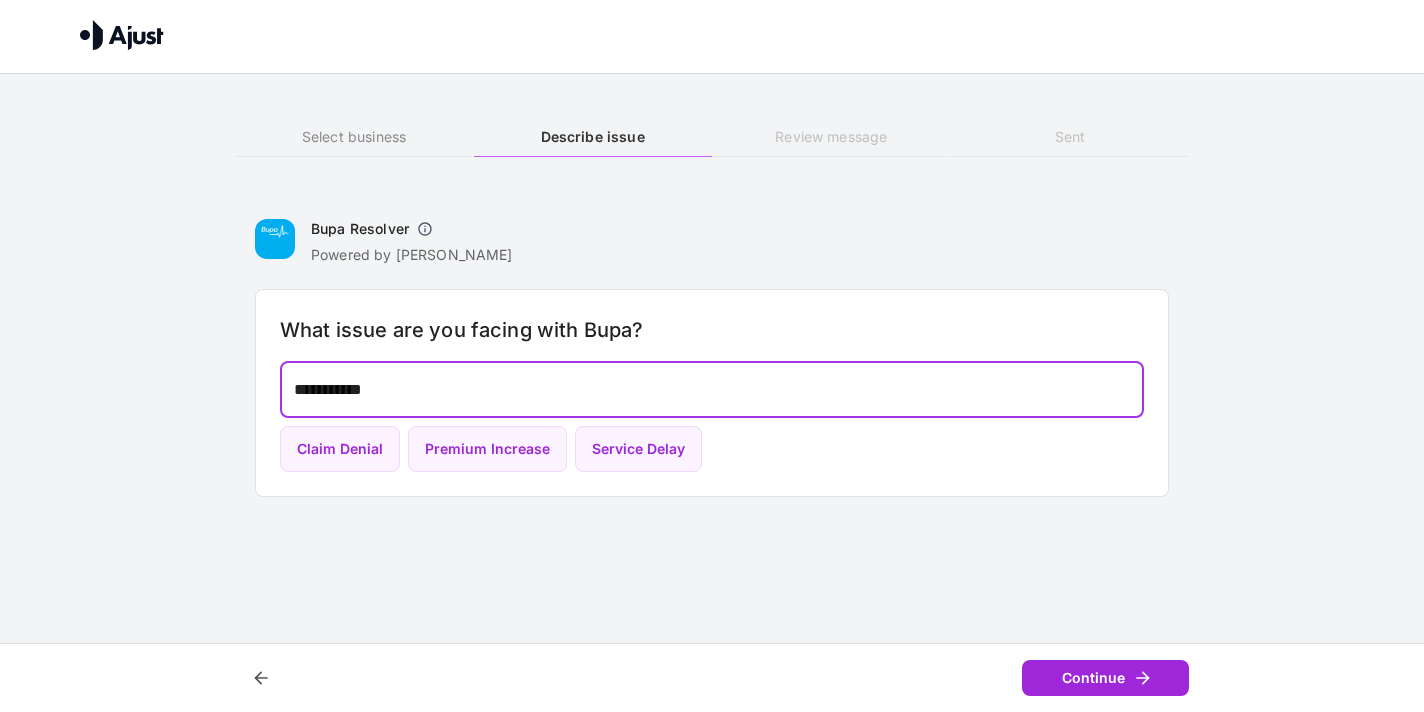 type on "**********" 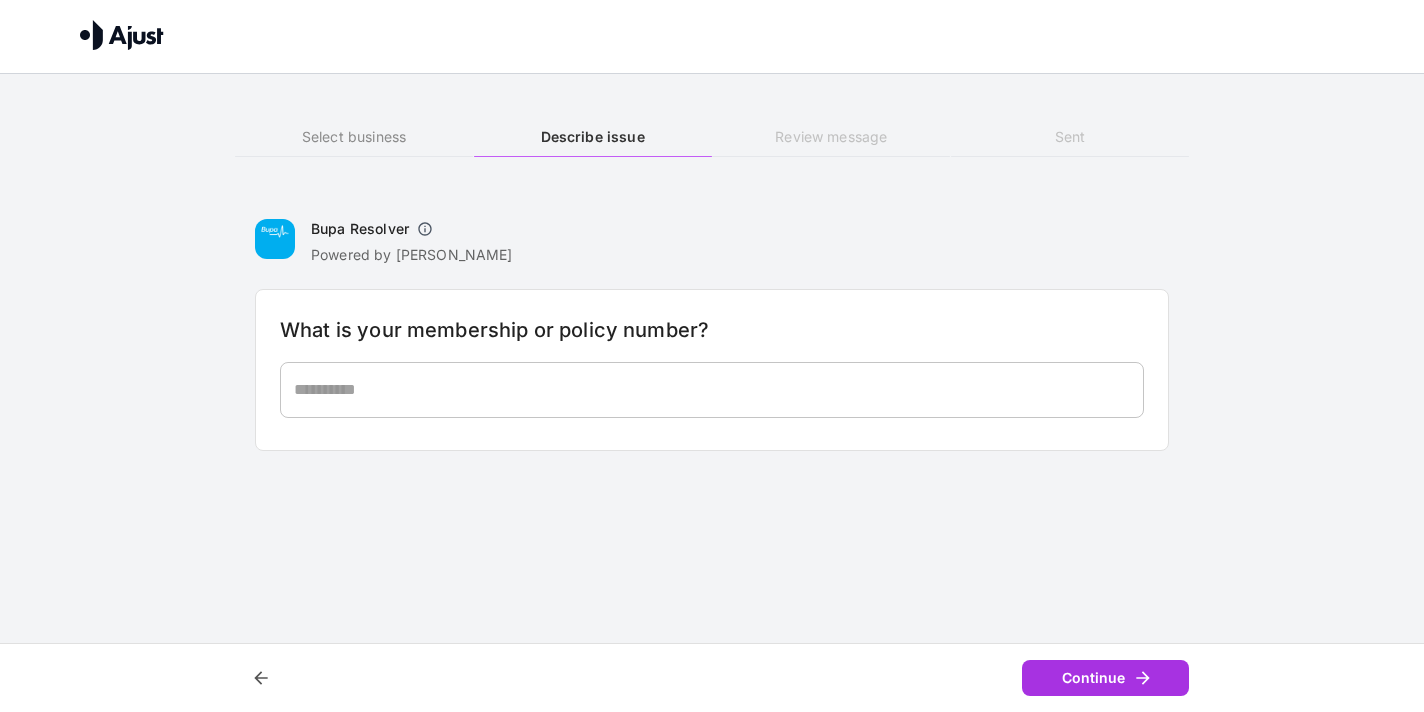 click at bounding box center [712, 389] 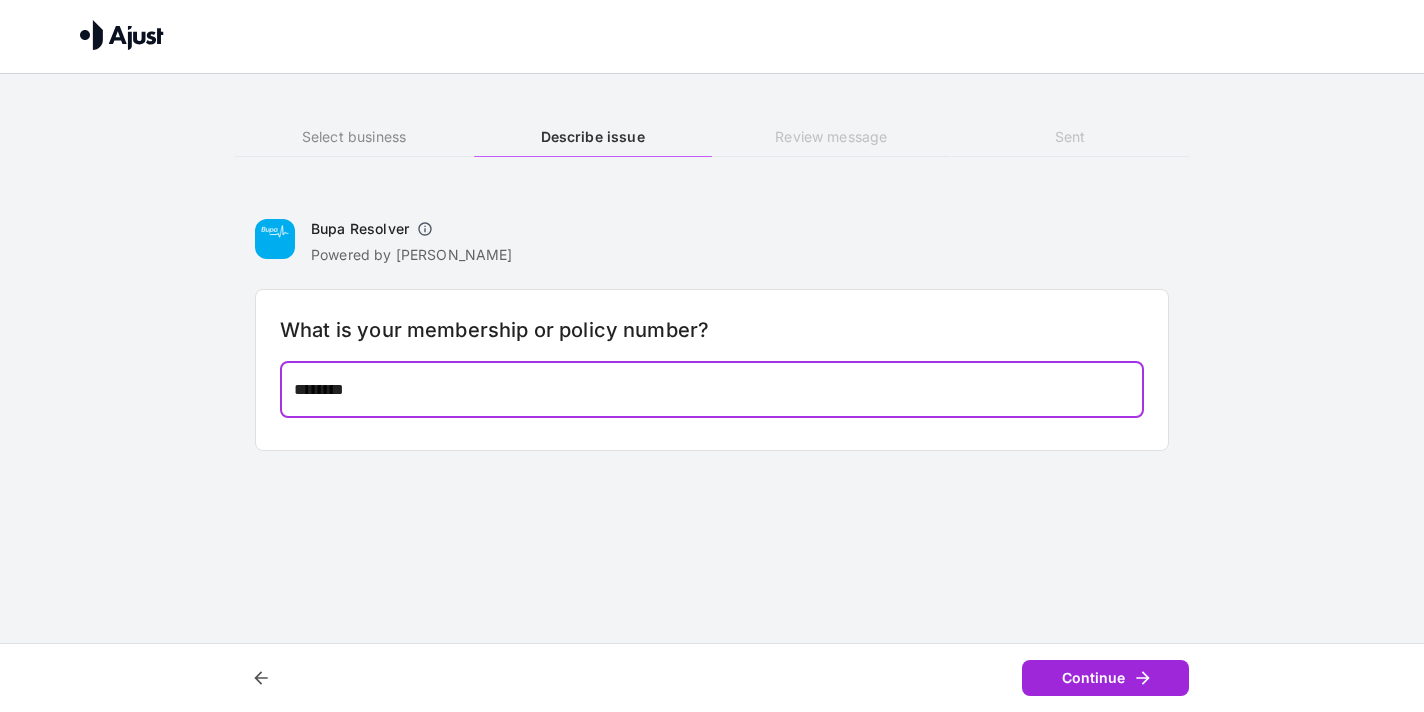 type on "********" 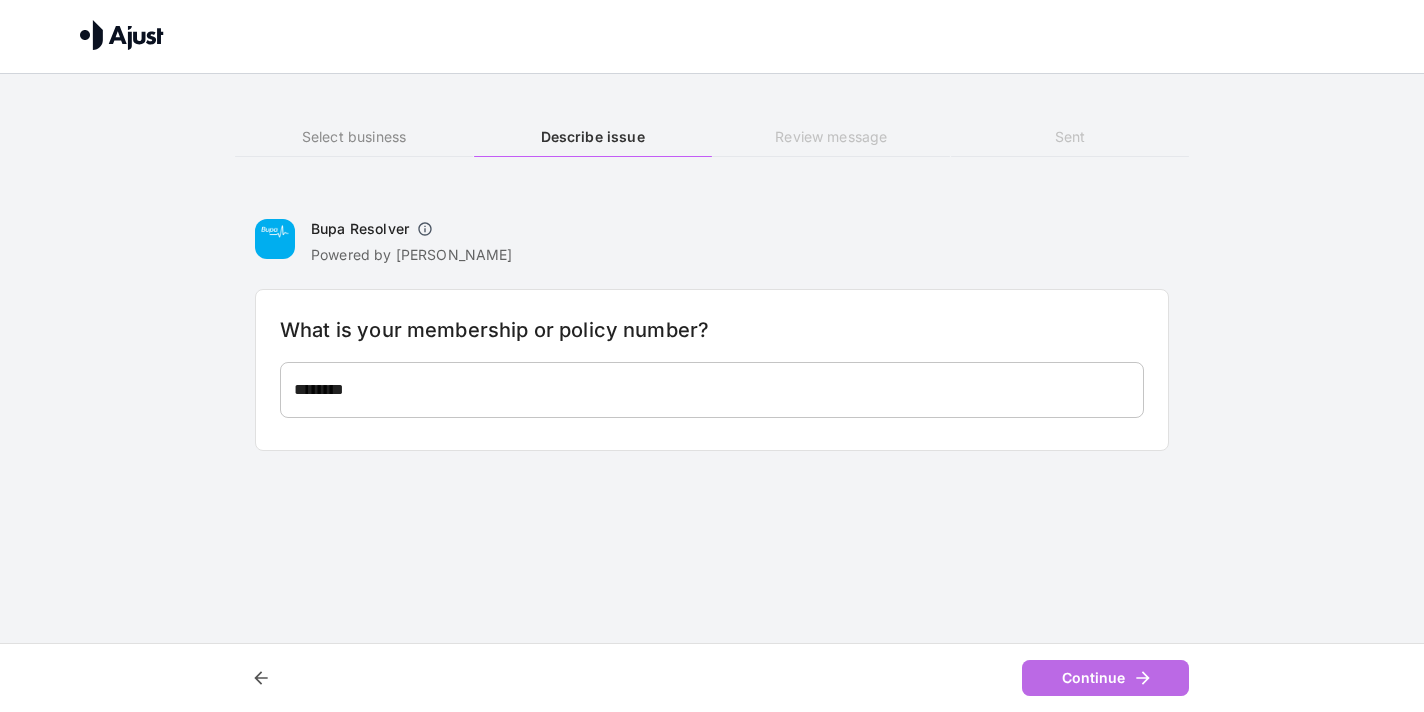 click on "Continue" at bounding box center (1105, 678) 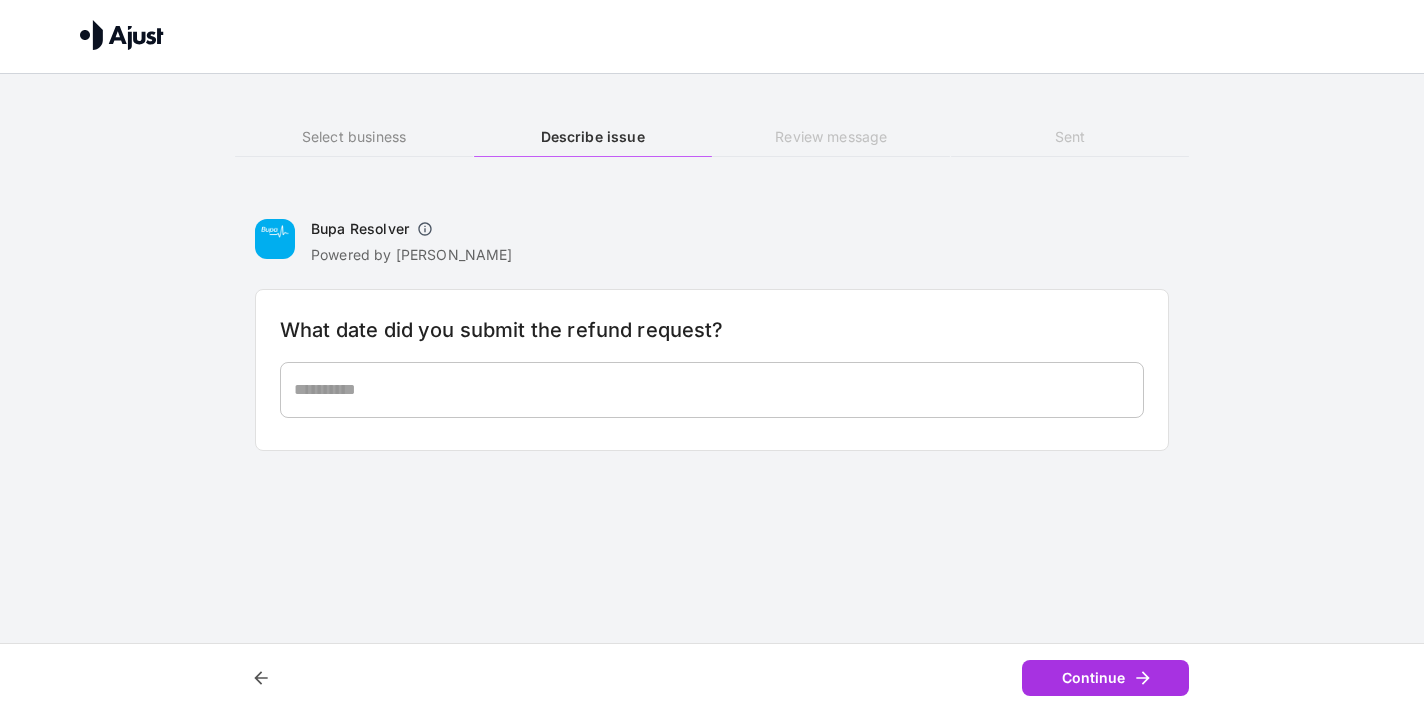 click at bounding box center (712, 389) 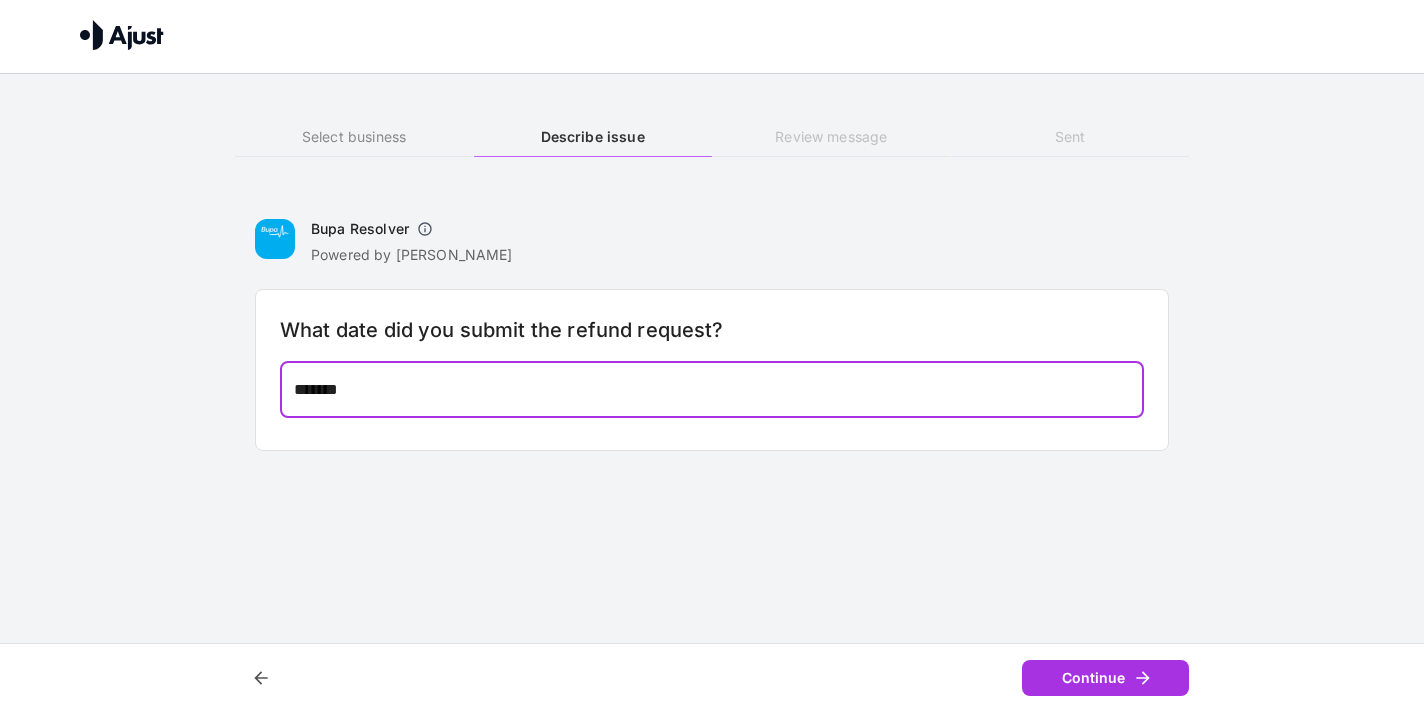 type on "*******" 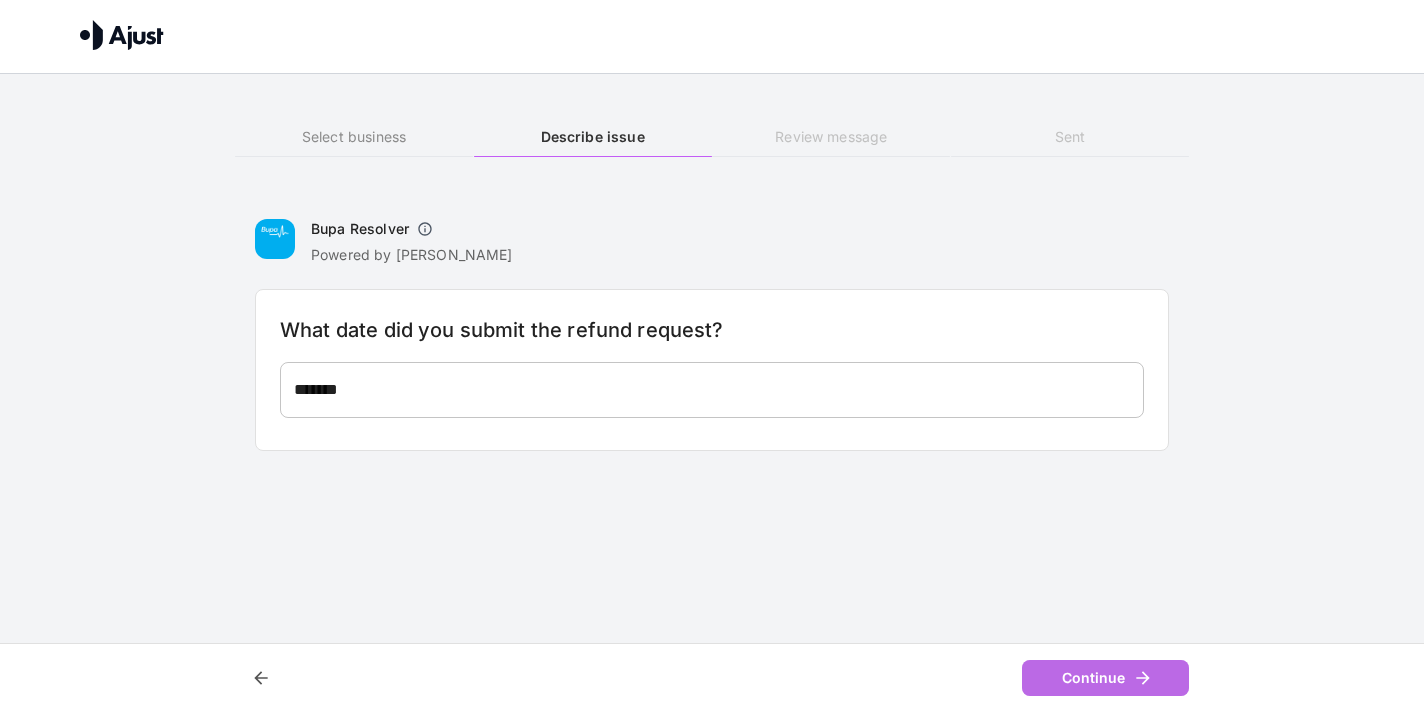 click on "Continue" at bounding box center (1105, 678) 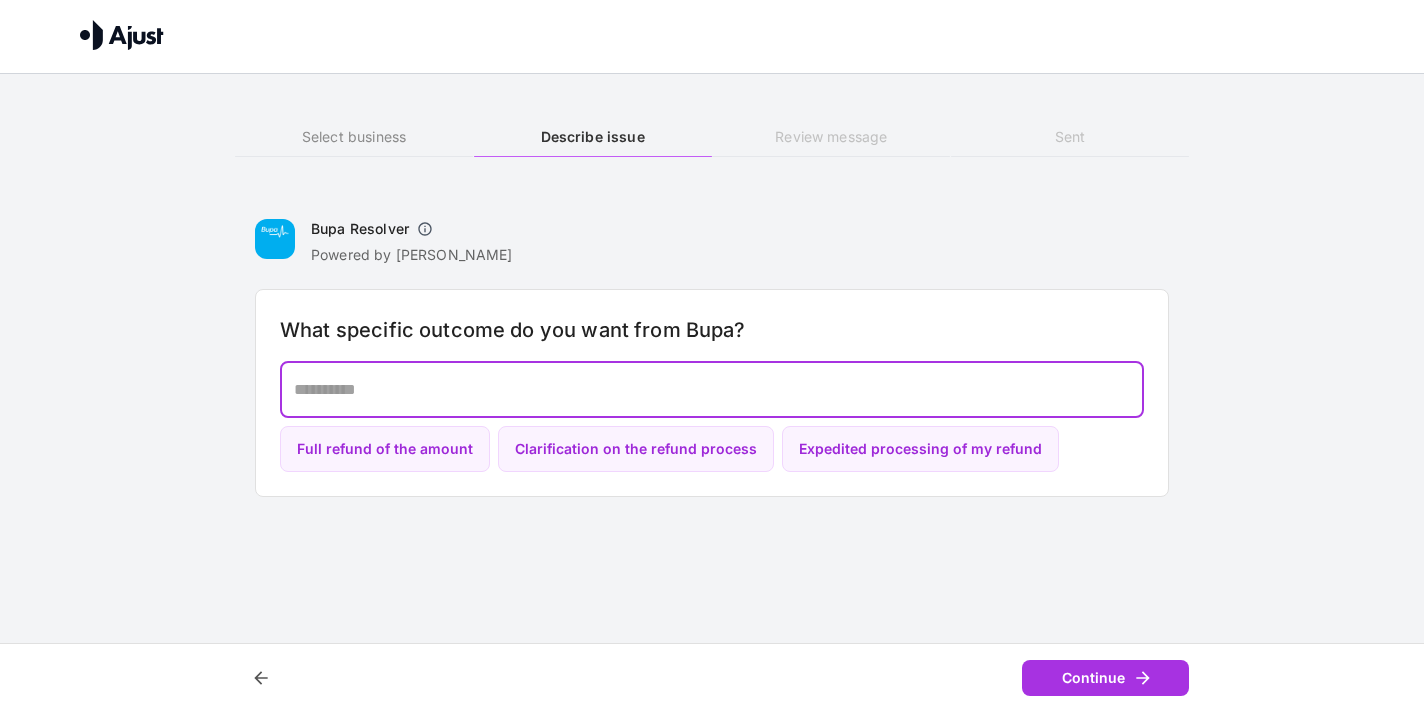 click at bounding box center (712, 389) 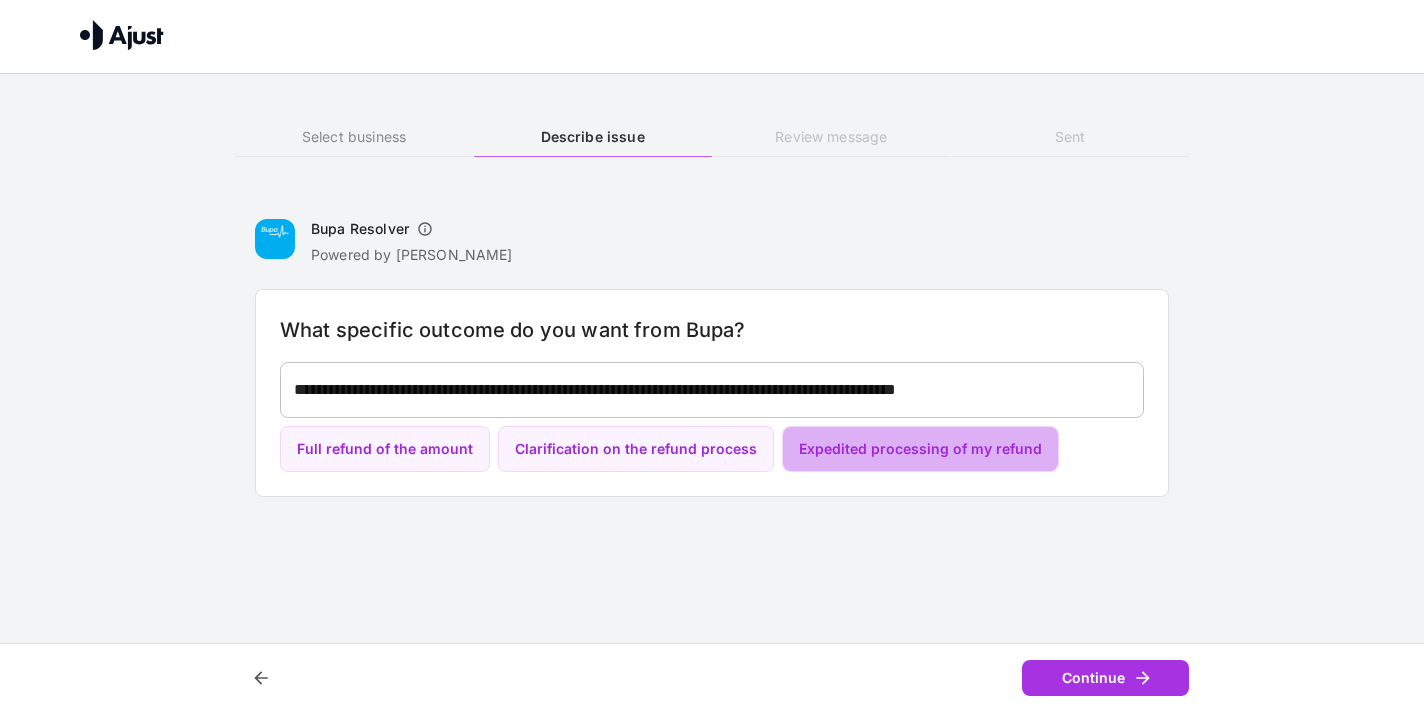 click on "Expedited processing of my refund" at bounding box center (920, 449) 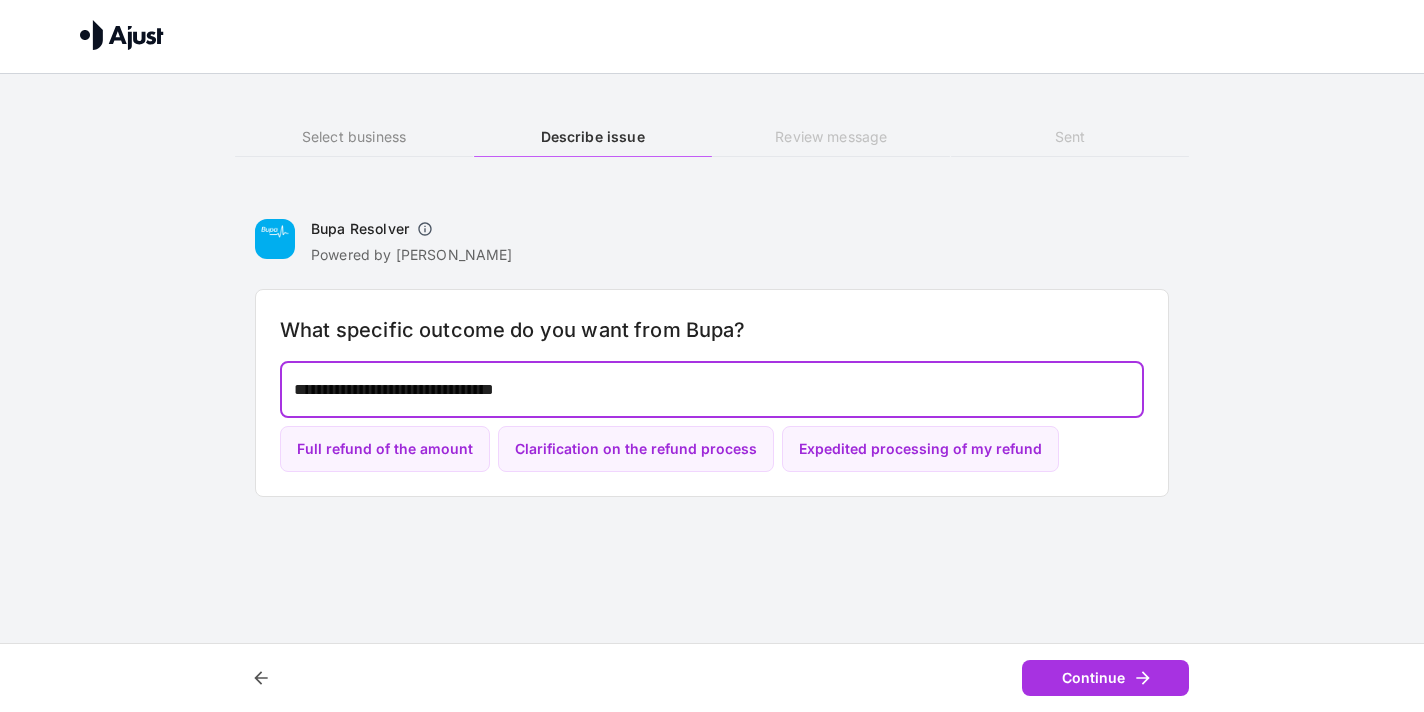 click on "**********" at bounding box center [712, 389] 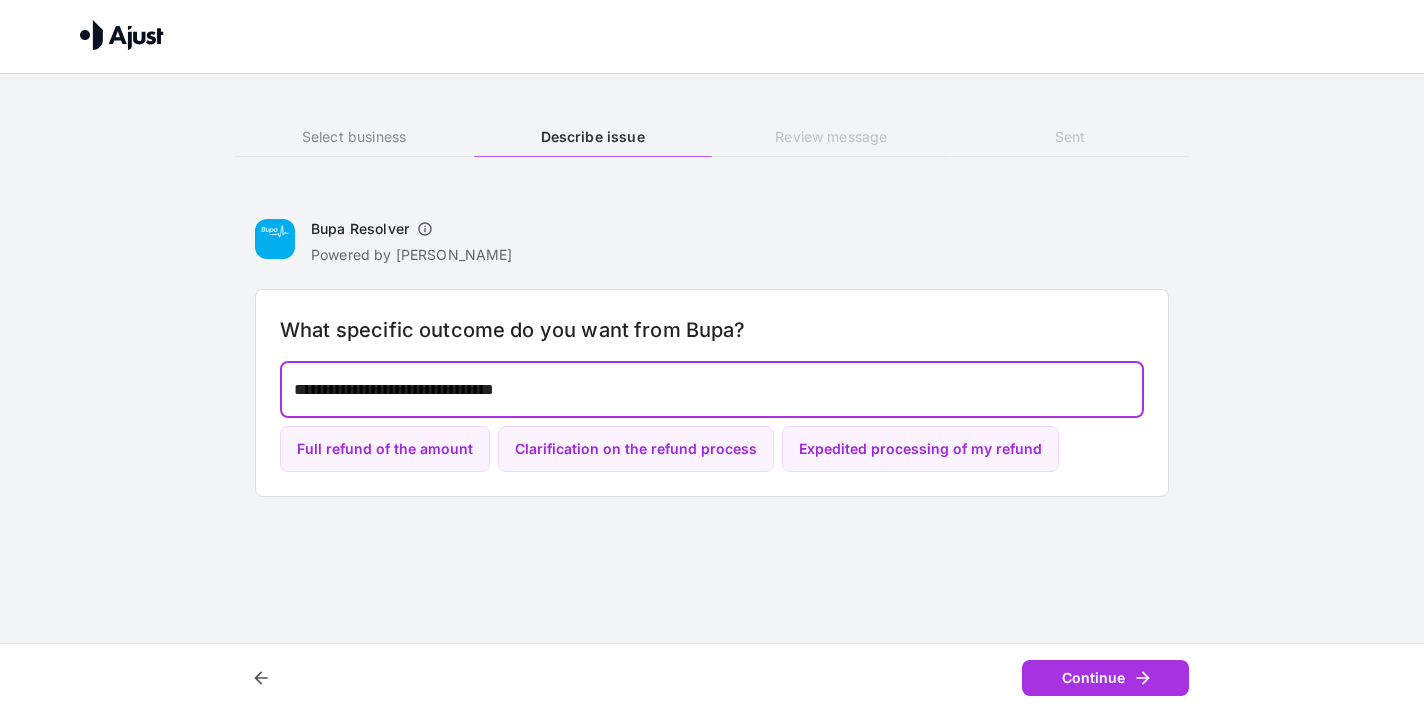 drag, startPoint x: 582, startPoint y: 390, endPoint x: 264, endPoint y: 369, distance: 318.69263 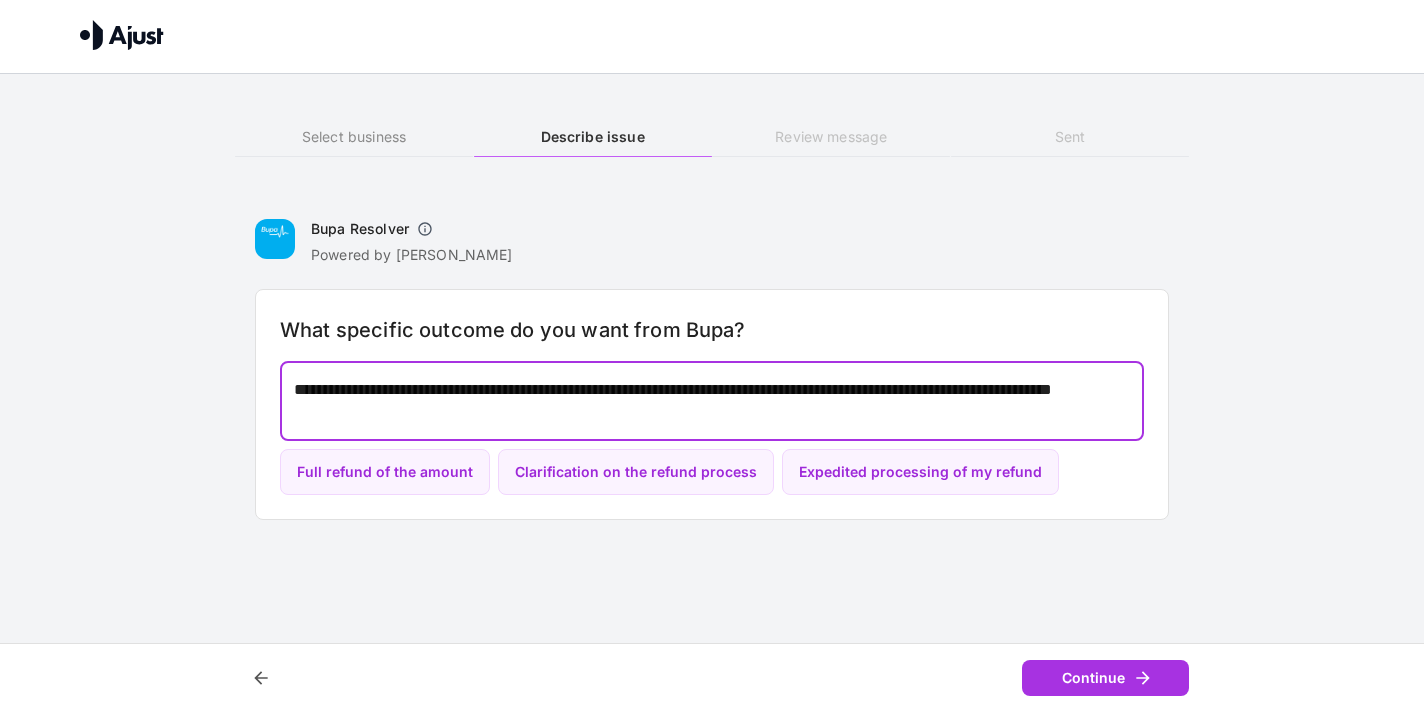 click on "**********" at bounding box center (712, 401) 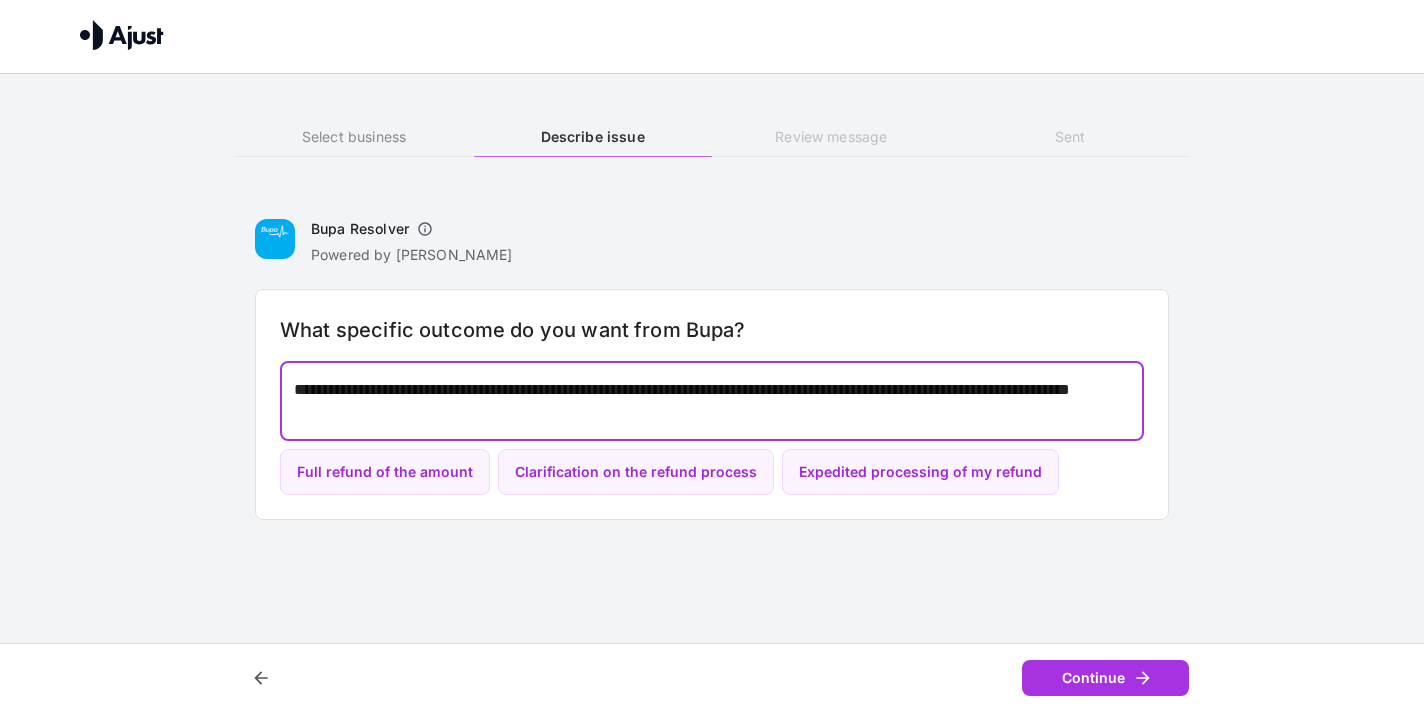 drag, startPoint x: 727, startPoint y: 392, endPoint x: 756, endPoint y: 403, distance: 31.016125 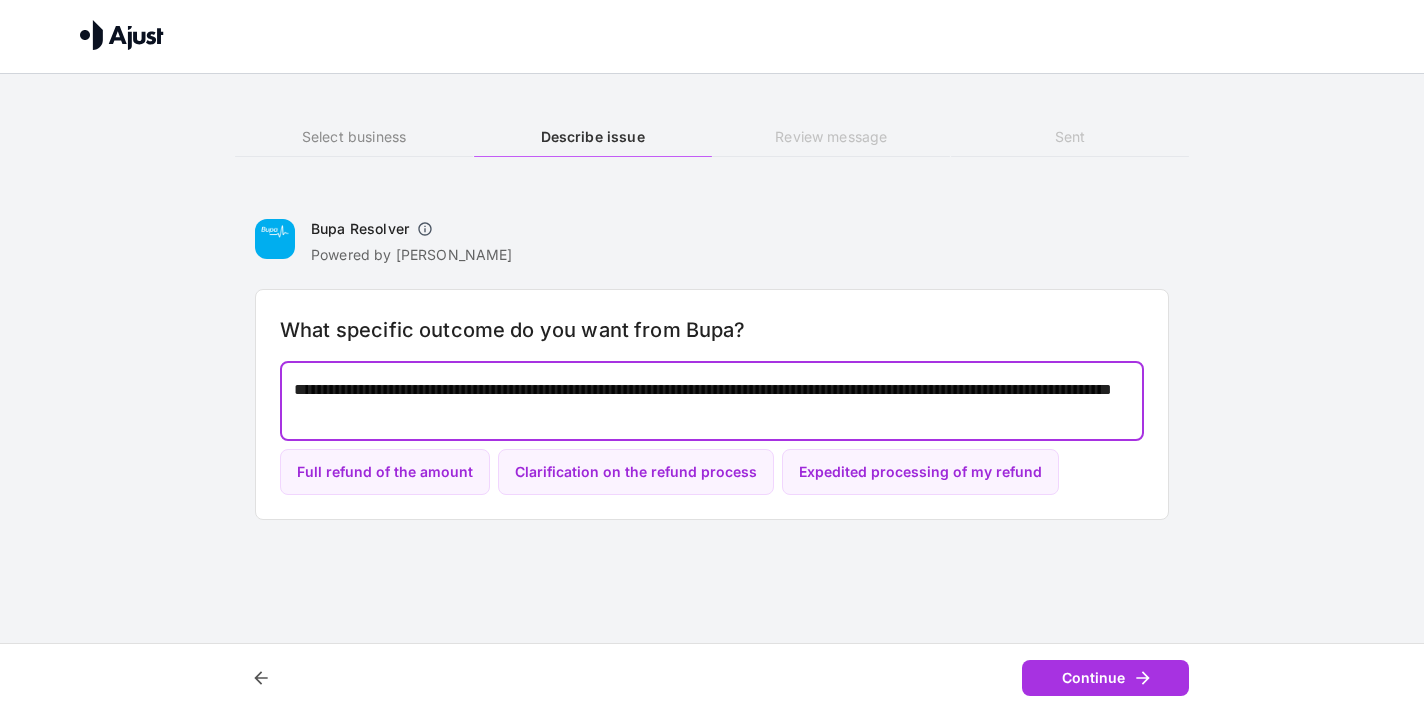 drag, startPoint x: 980, startPoint y: 388, endPoint x: 996, endPoint y: 418, distance: 34 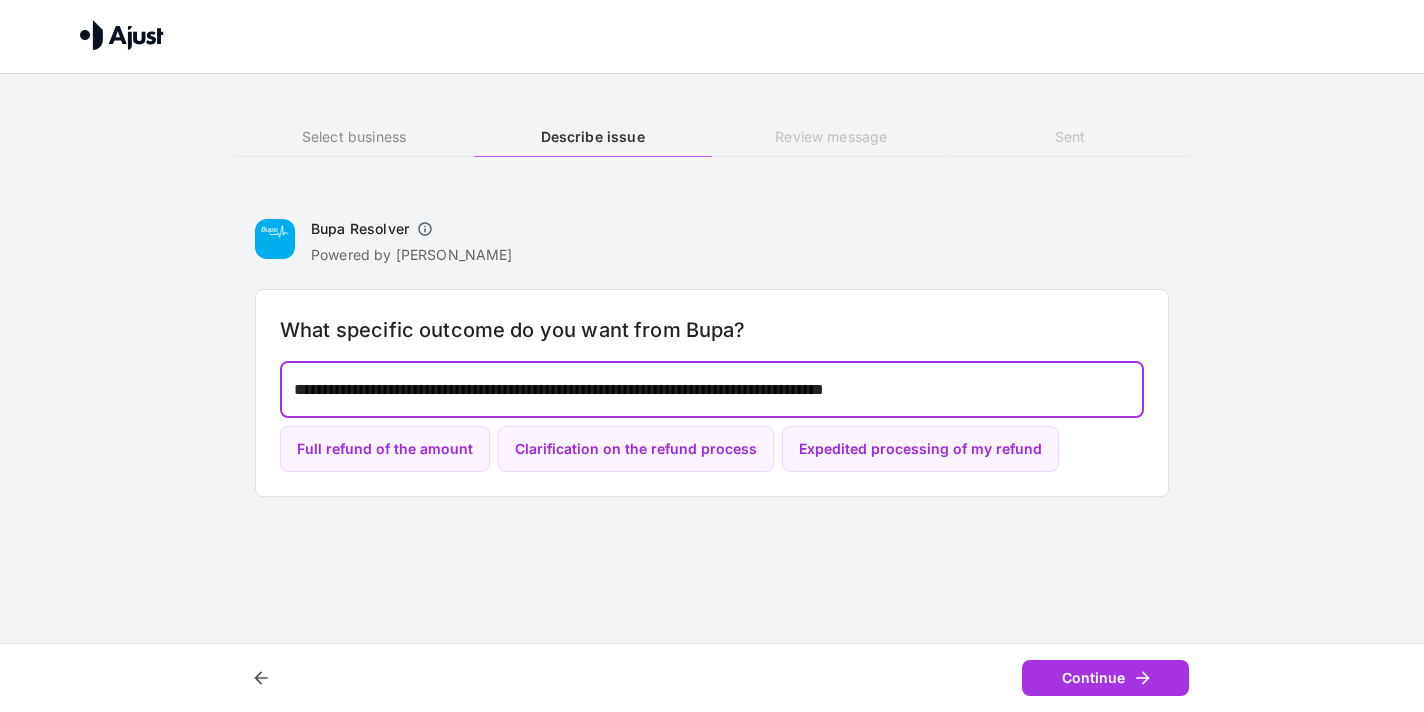 click on "**********" at bounding box center [712, 389] 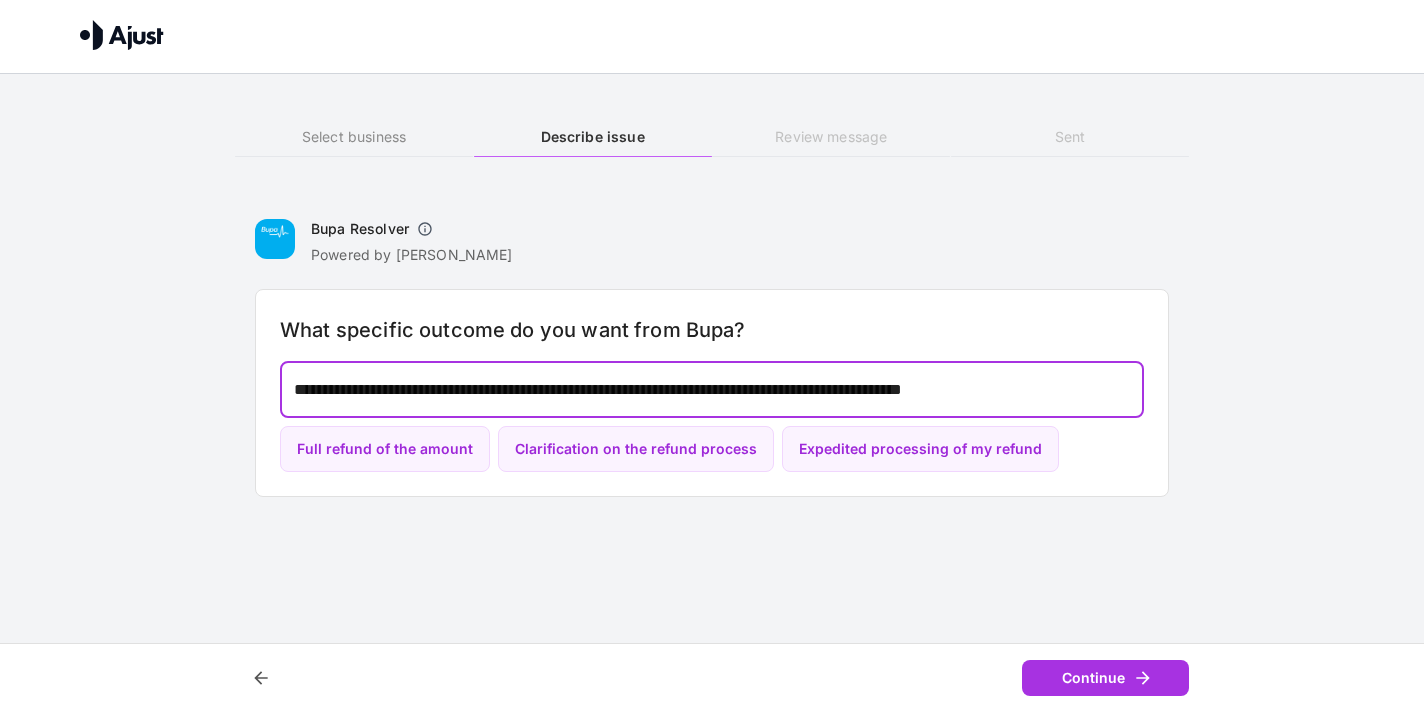 click on "**********" at bounding box center (712, 389) 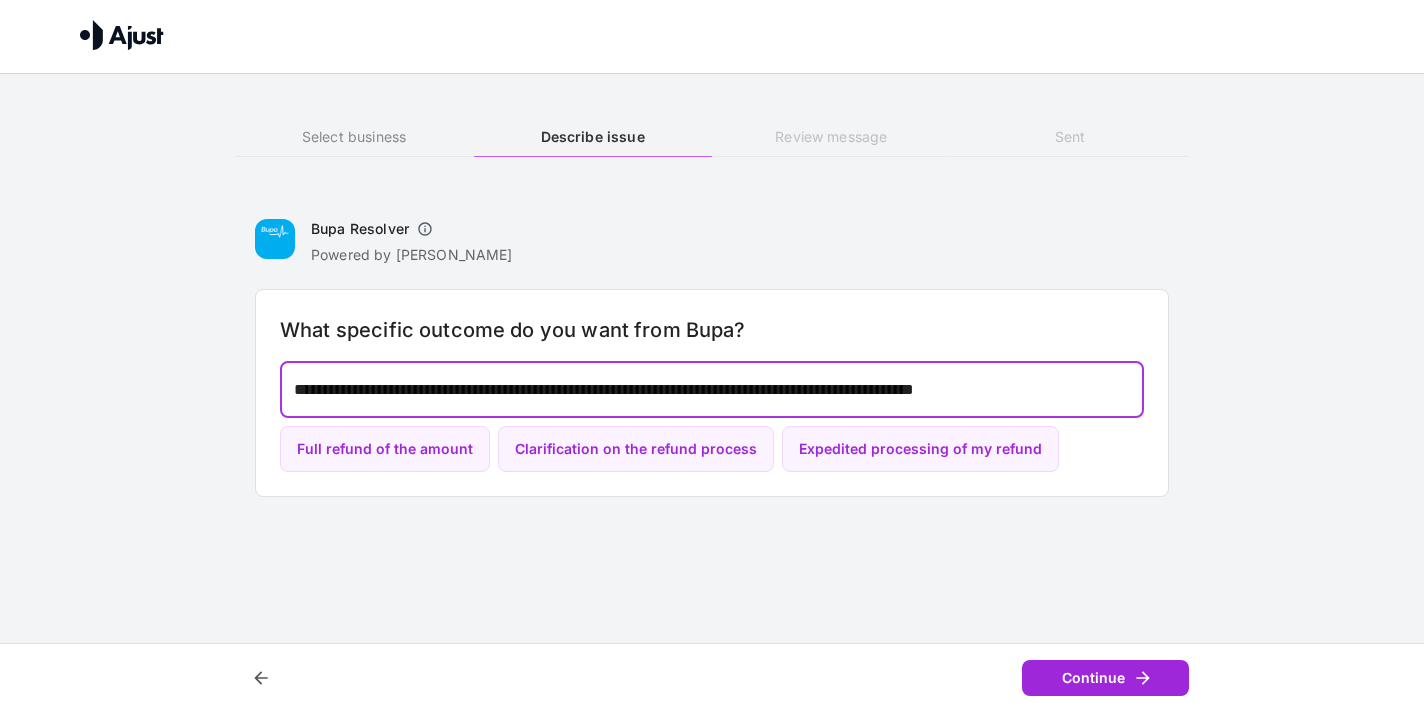 type on "**********" 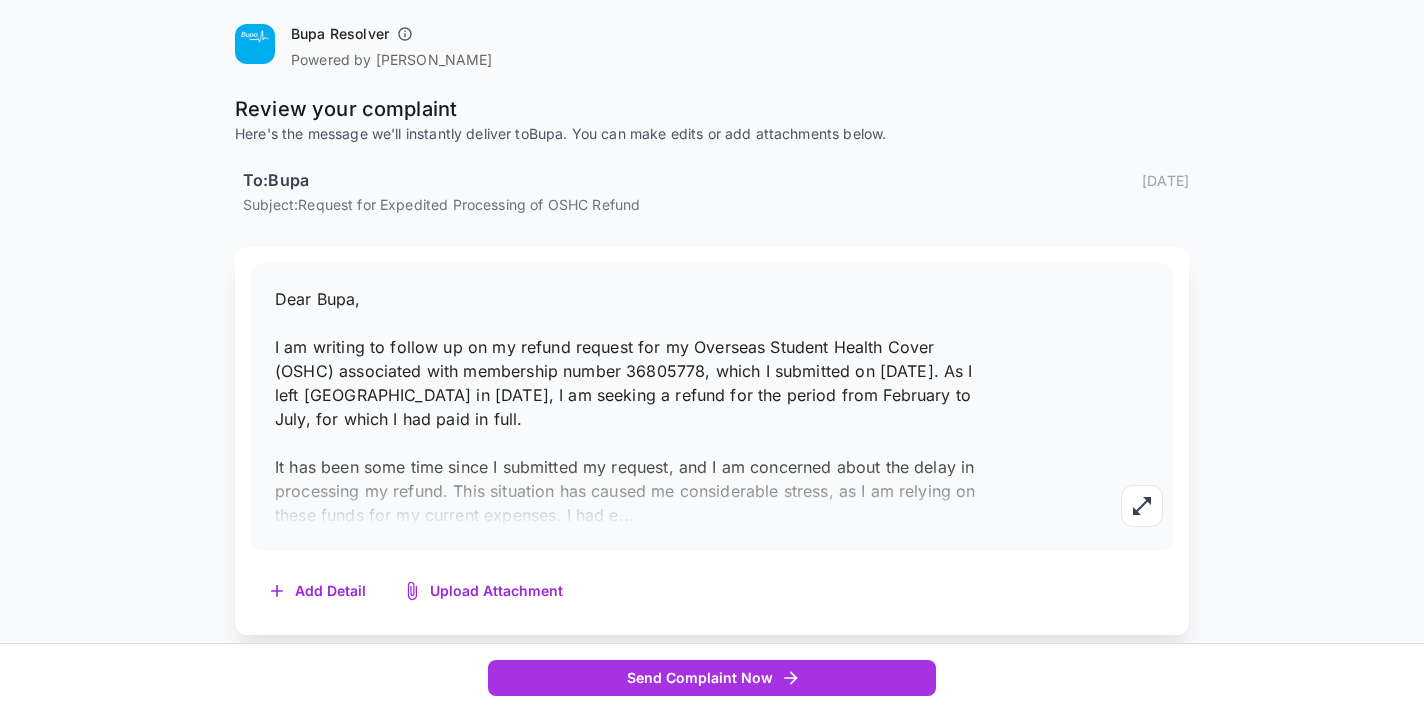 scroll, scrollTop: 177, scrollLeft: 0, axis: vertical 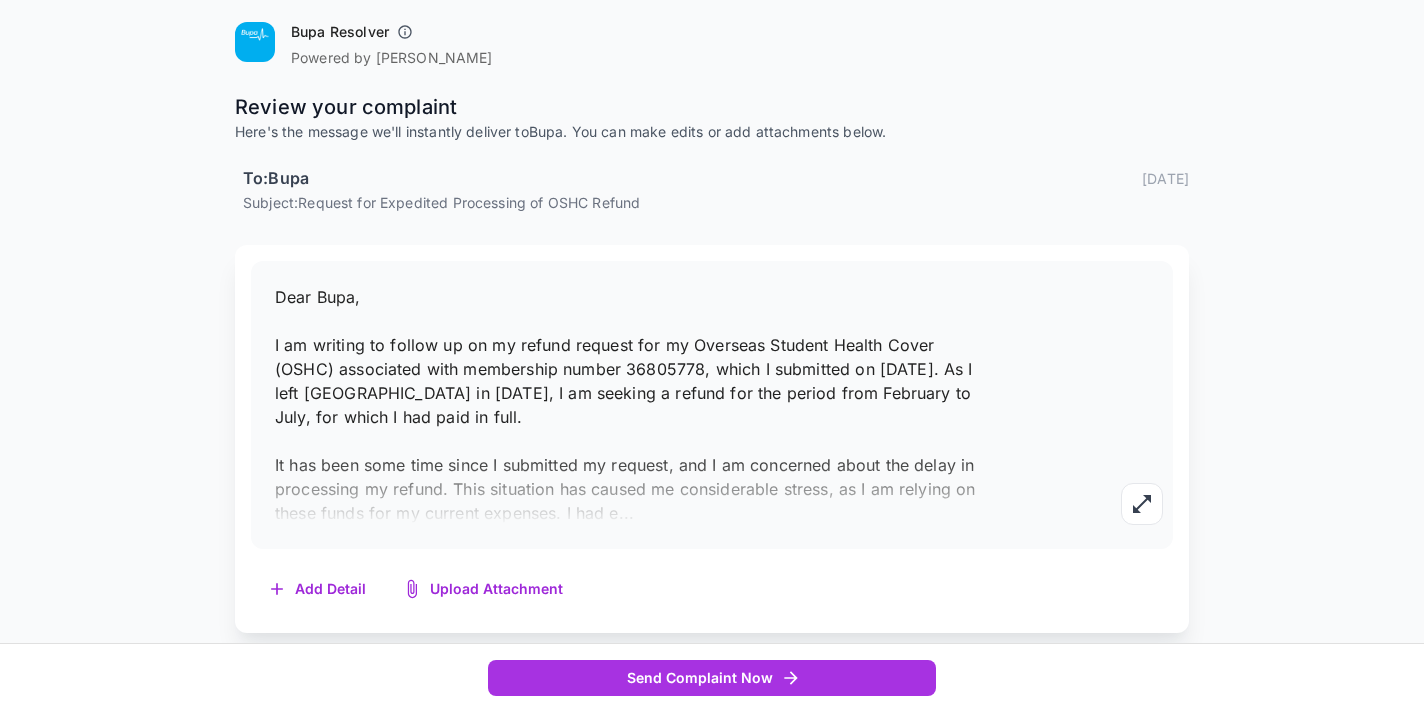 click on "Dear Bupa,
I am writing to follow up on my refund request for my Overseas Student Health Cover (OSHC) associated with membership number 36805778, which I submitted on 16 February 2025. As I left Australia in February 2025, I am seeking a refund for the period from February to July, for which I had paid in full.
It has been some time since I submitted my request, and I am concerned about the delay in processing my refund. This situation has caused me considerable stress, as I am relying on these funds for my current expenses. I had e ..." at bounding box center [626, 405] 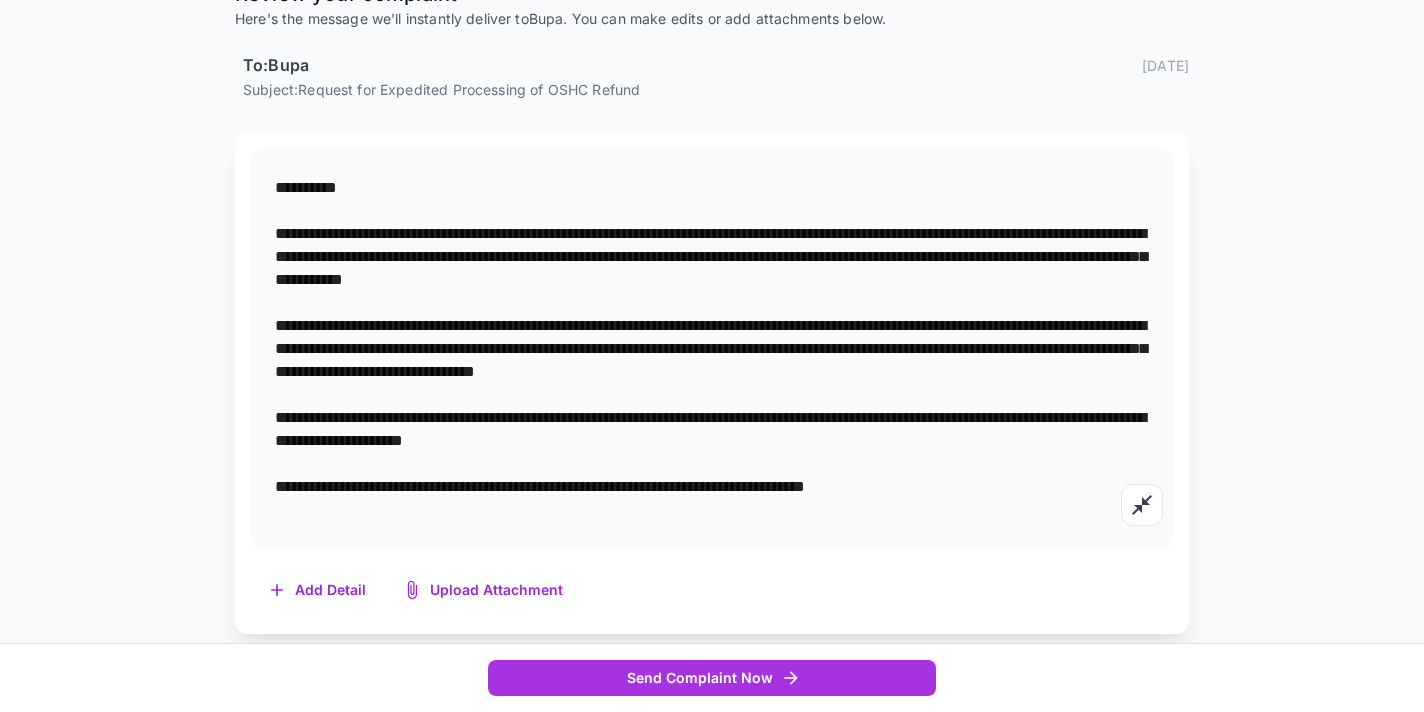 scroll, scrollTop: 291, scrollLeft: 0, axis: vertical 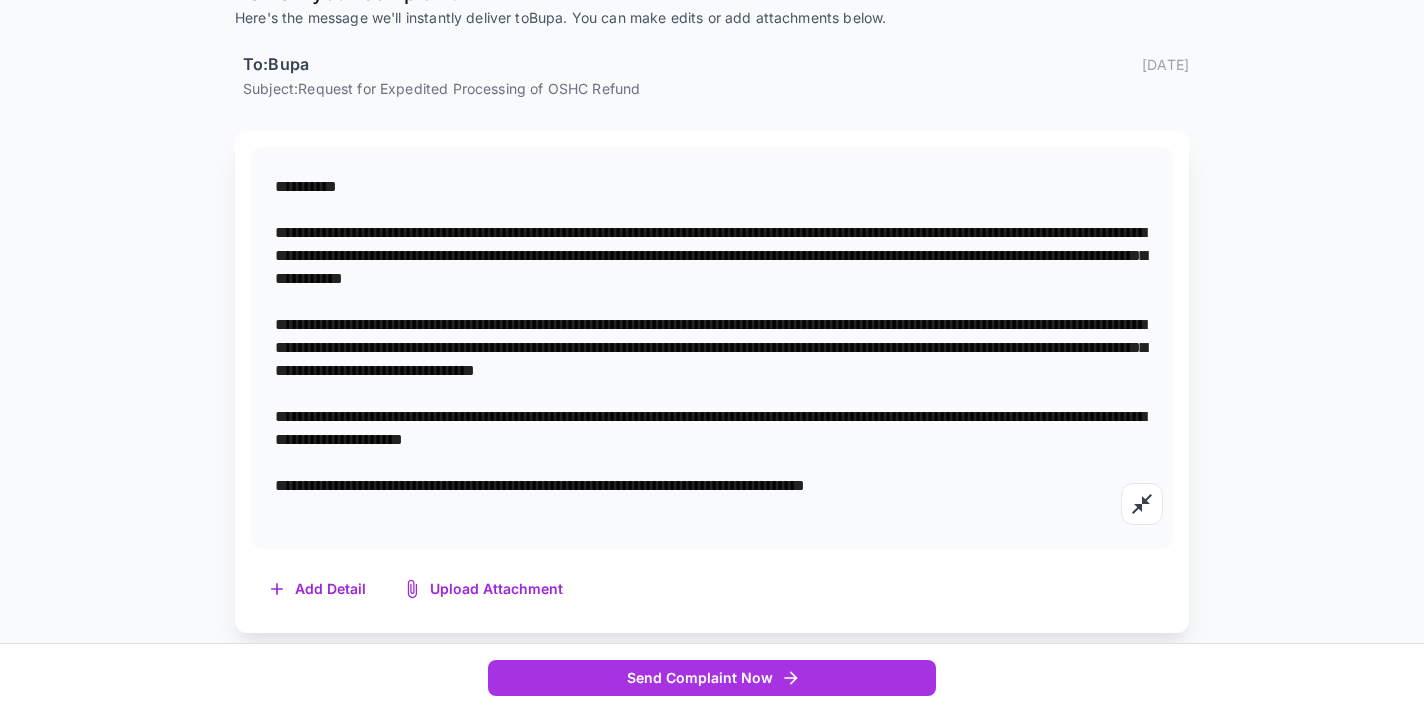 click on "**********" at bounding box center [712, 347] 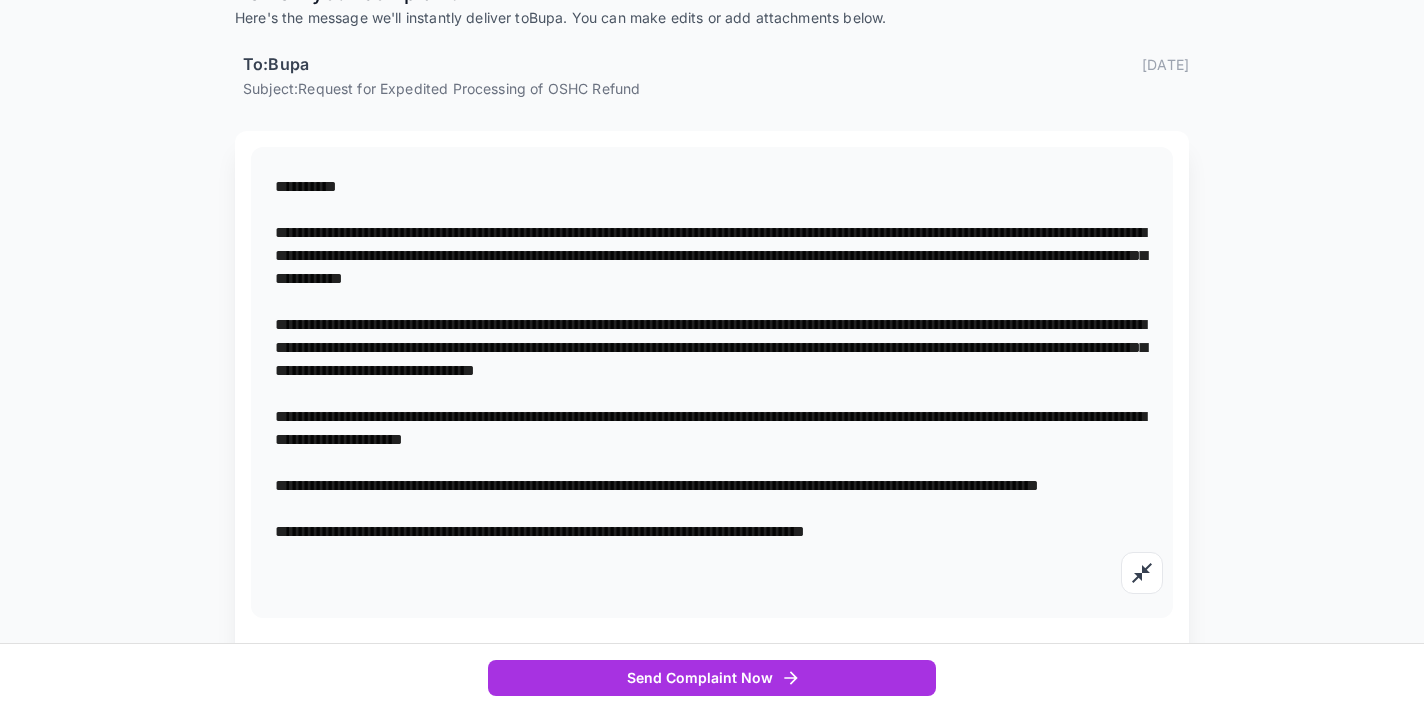 click at bounding box center (712, 382) 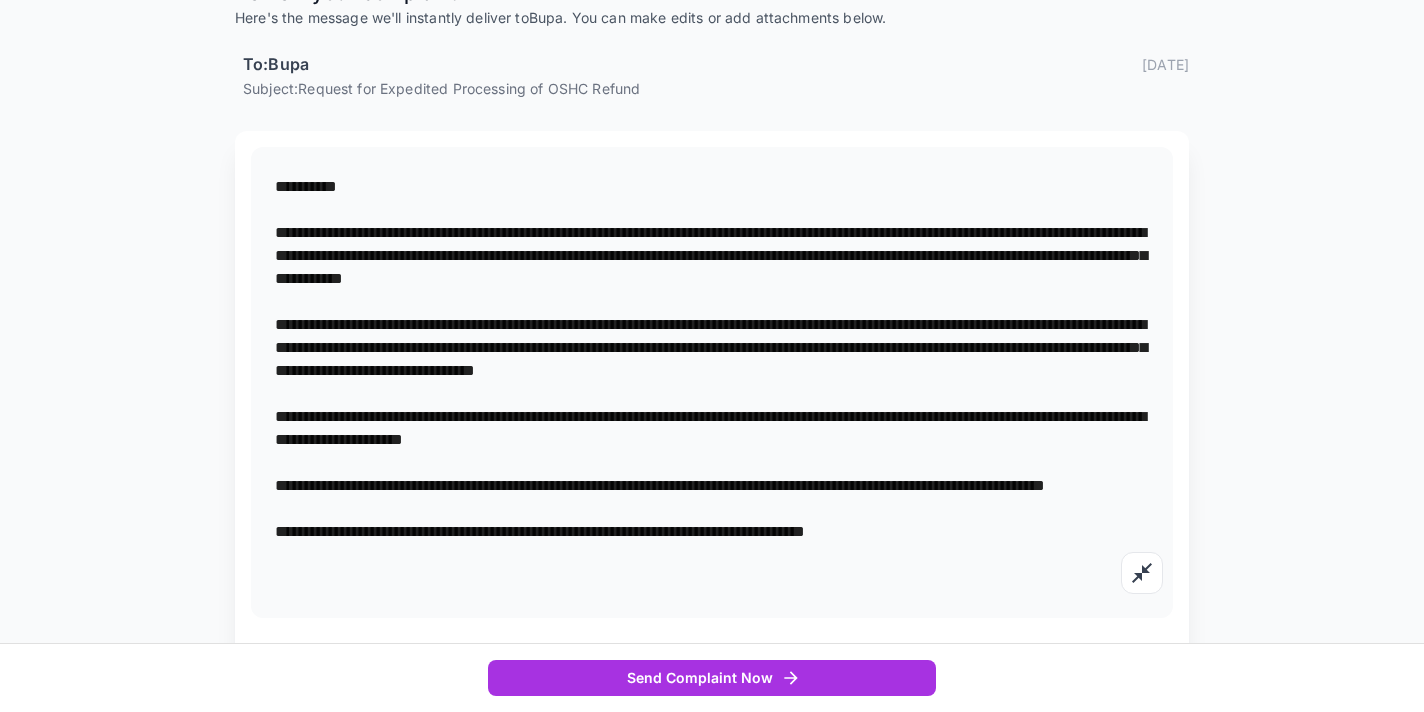 click at bounding box center (712, 382) 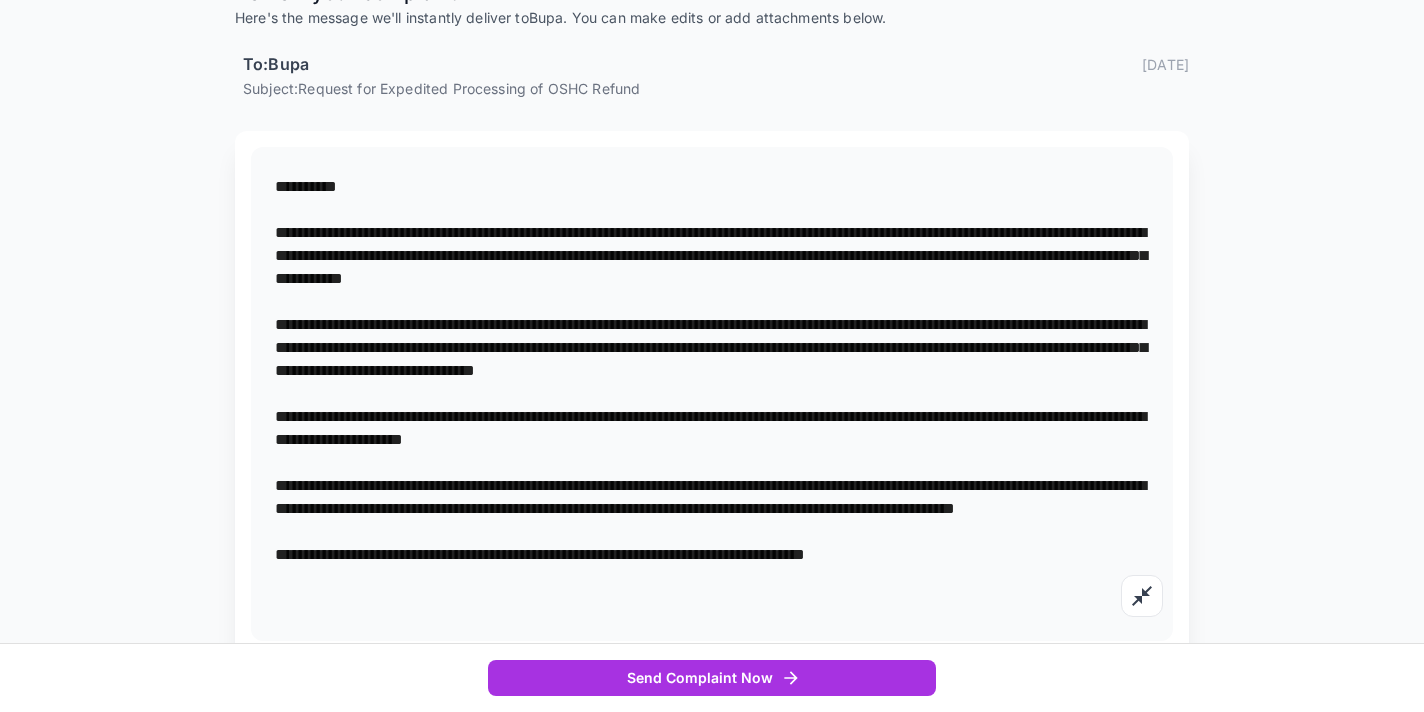 click at bounding box center [712, 393] 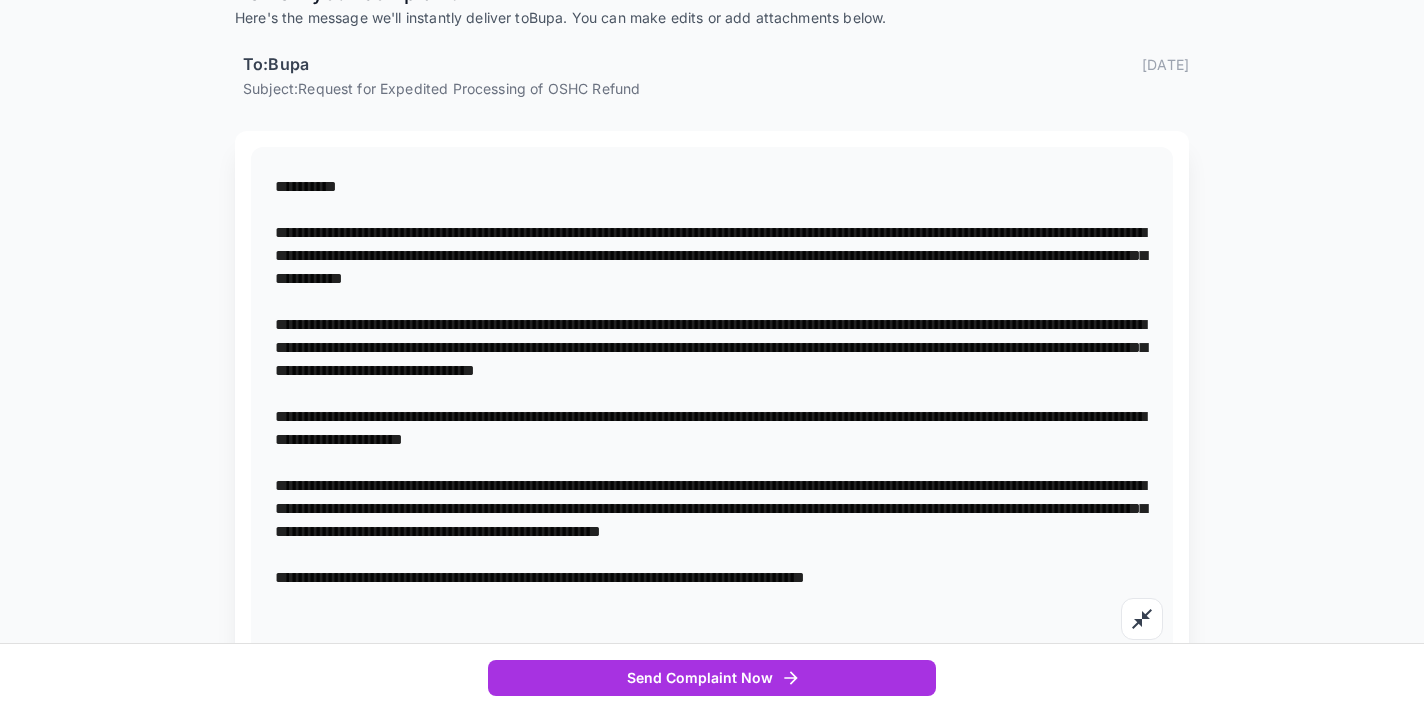 click at bounding box center (712, 405) 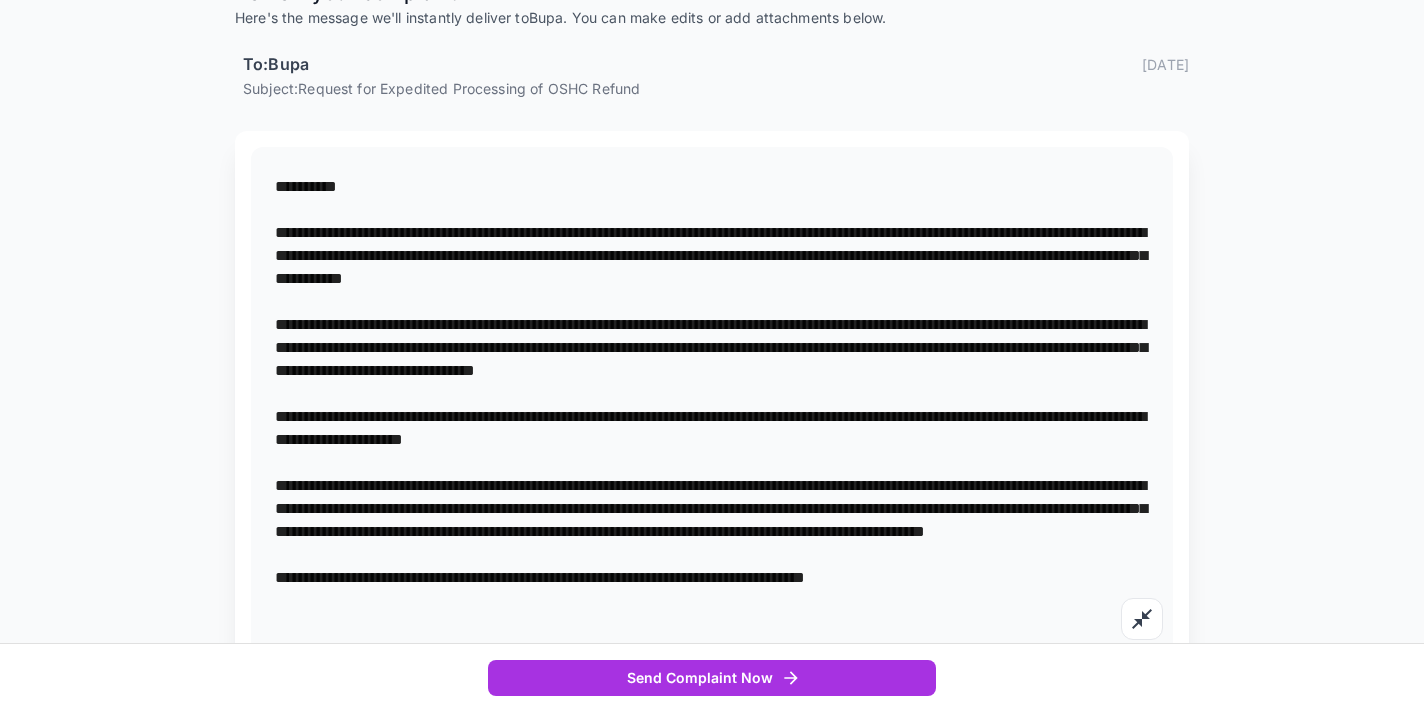 click at bounding box center (712, 405) 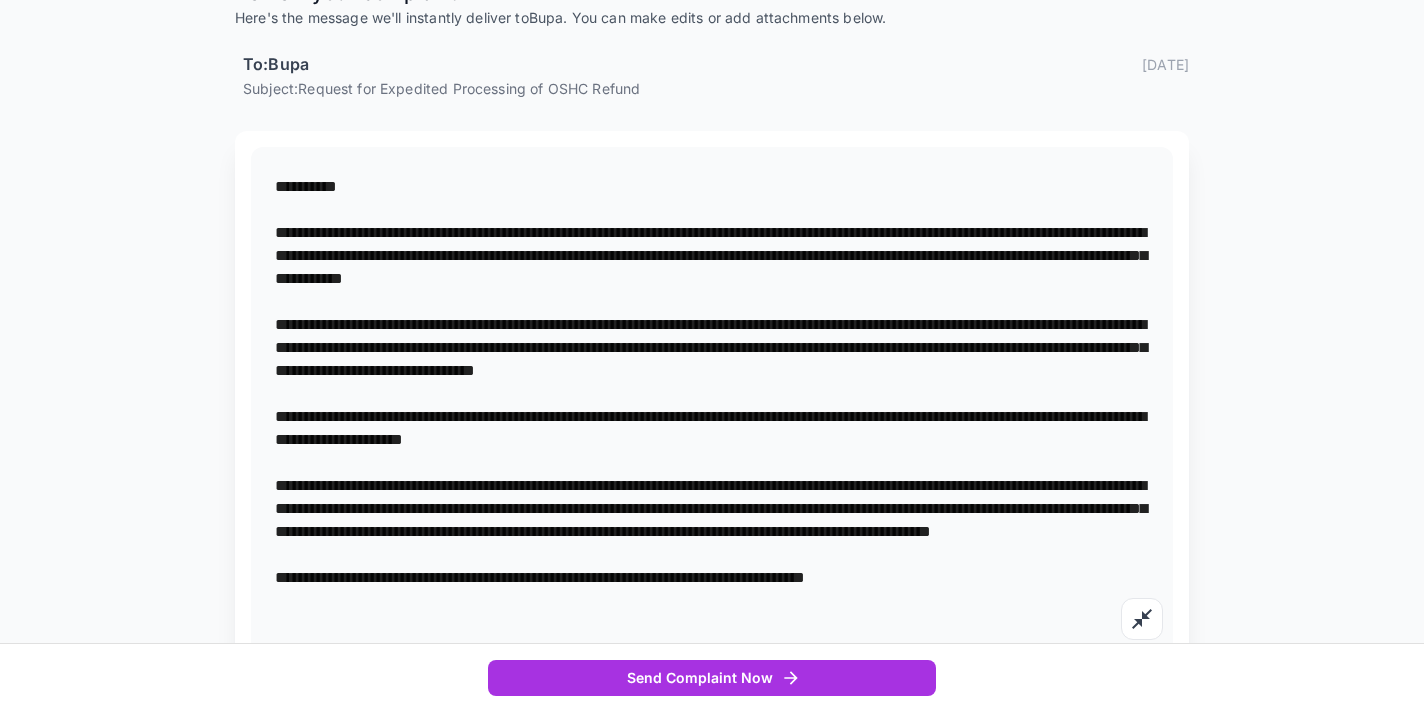 click at bounding box center (712, 405) 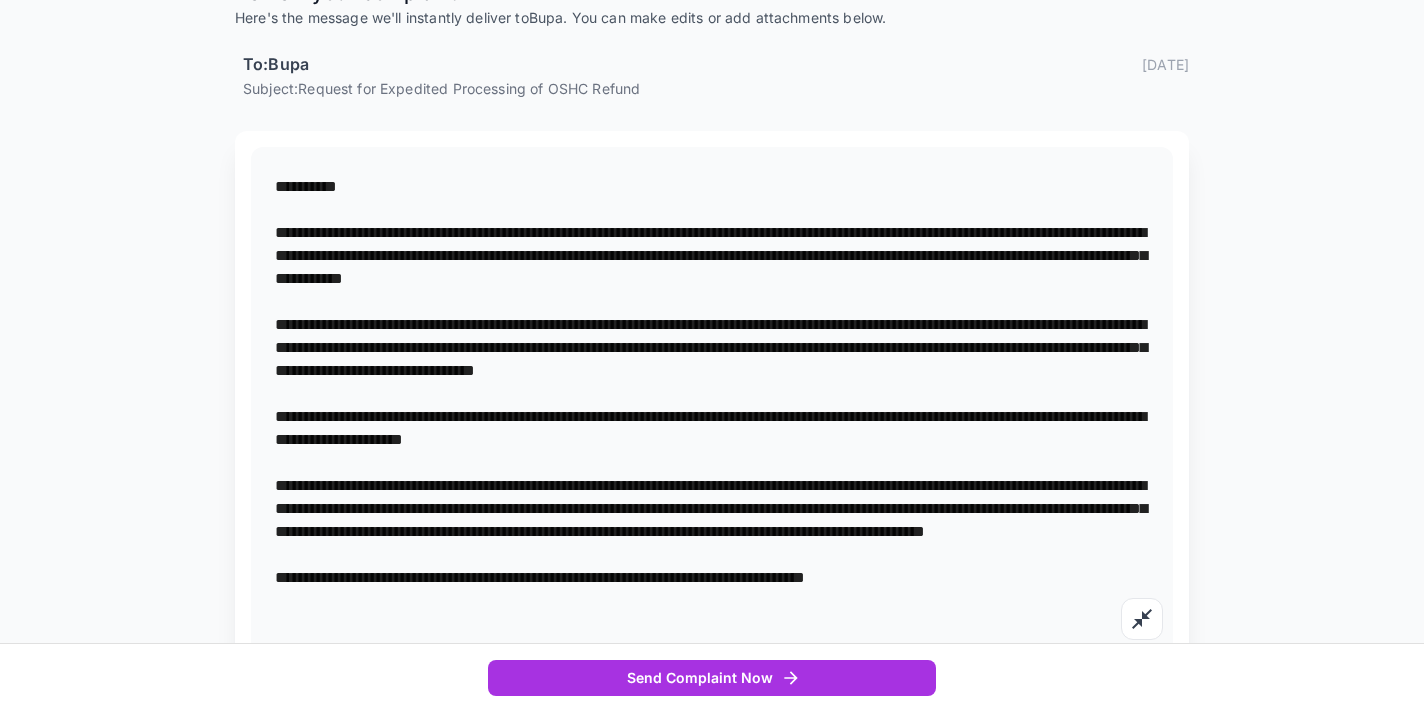 drag, startPoint x: 726, startPoint y: 577, endPoint x: 702, endPoint y: 578, distance: 24.020824 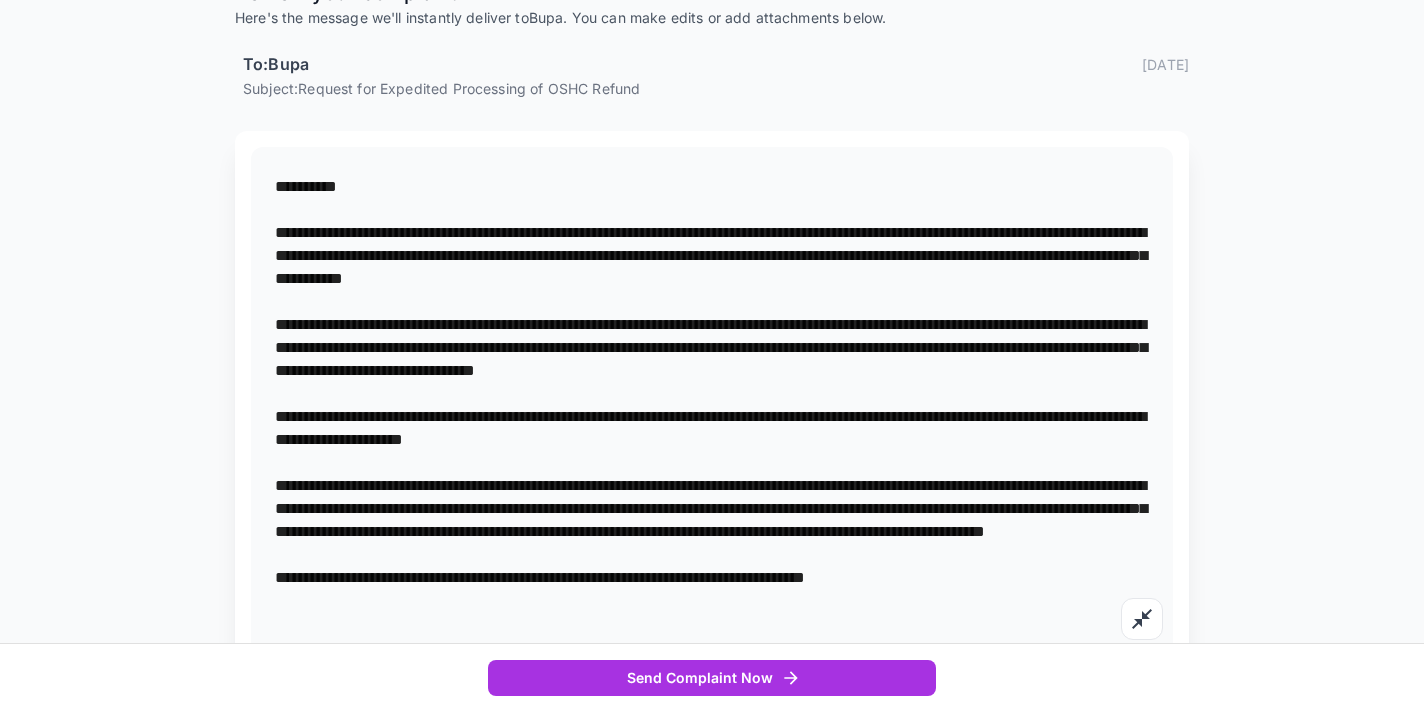 click at bounding box center [712, 405] 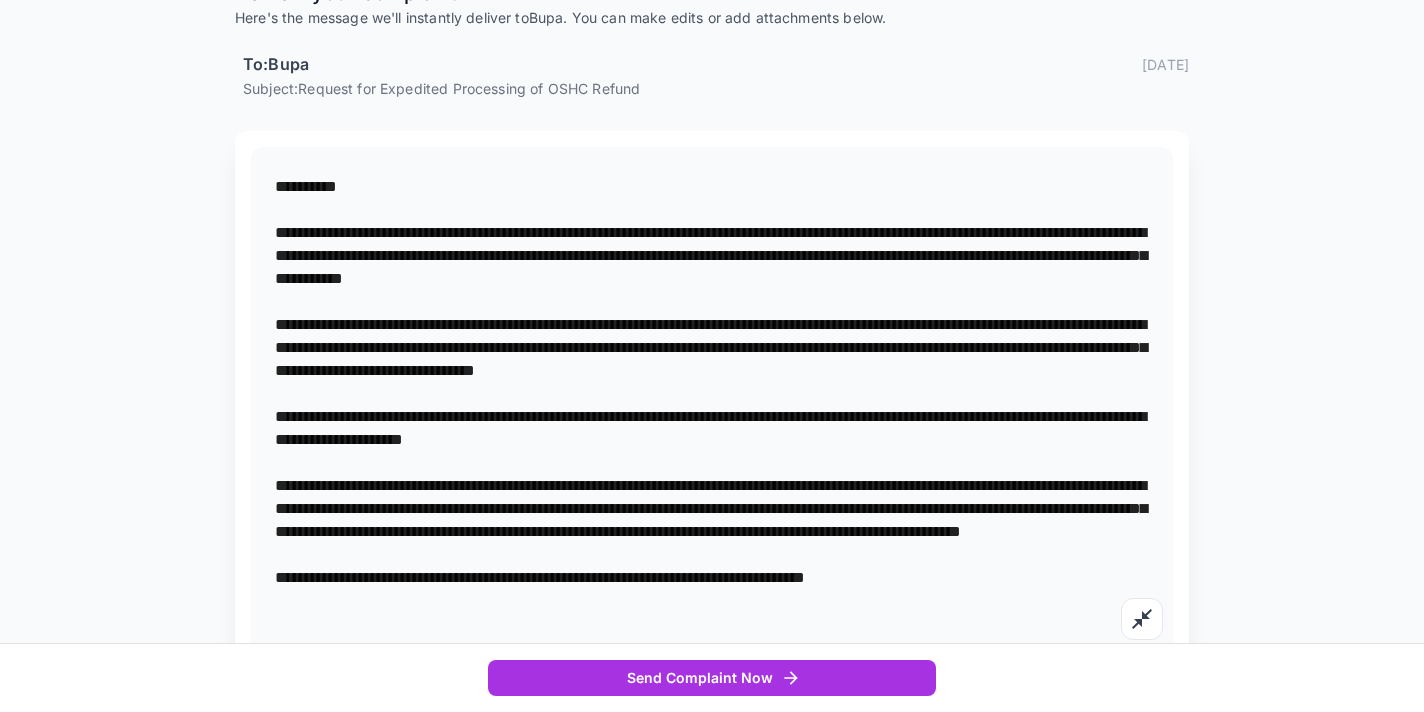 click at bounding box center (712, 405) 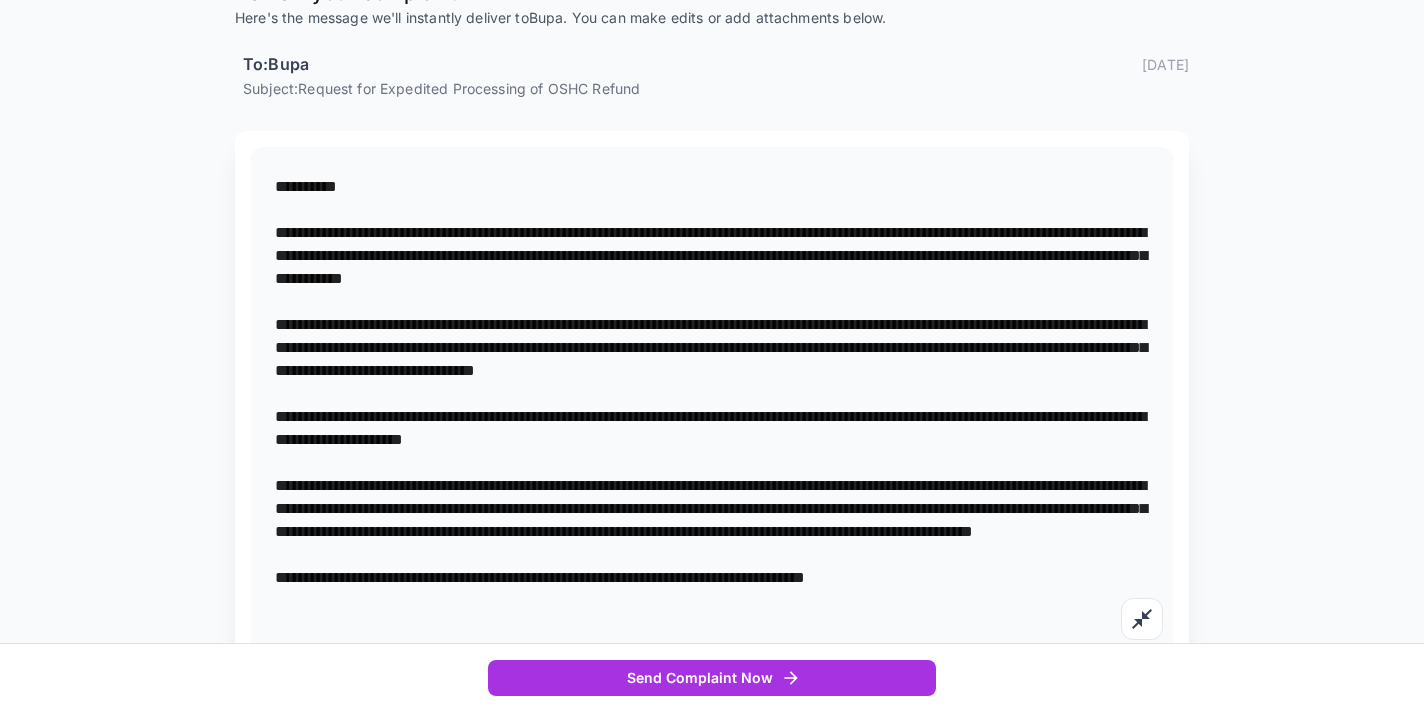 click at bounding box center [712, 405] 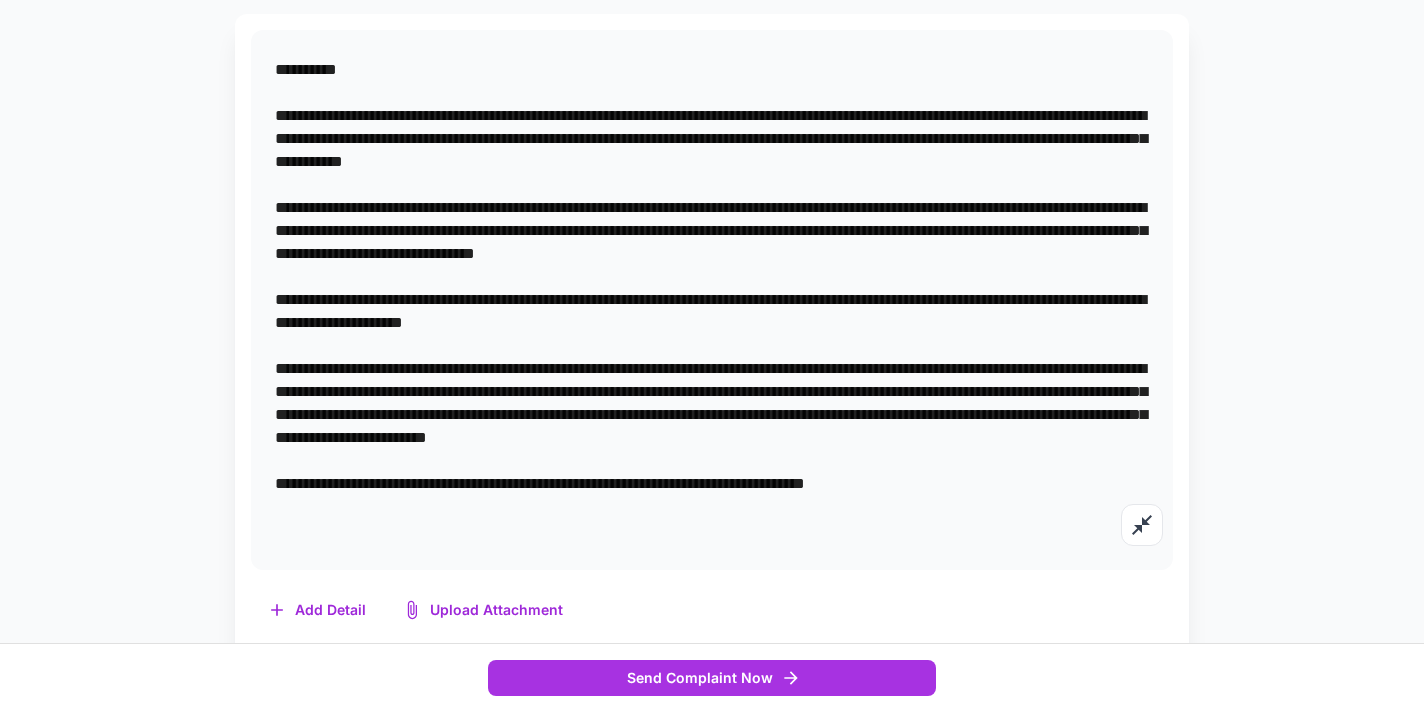 scroll, scrollTop: 429, scrollLeft: 0, axis: vertical 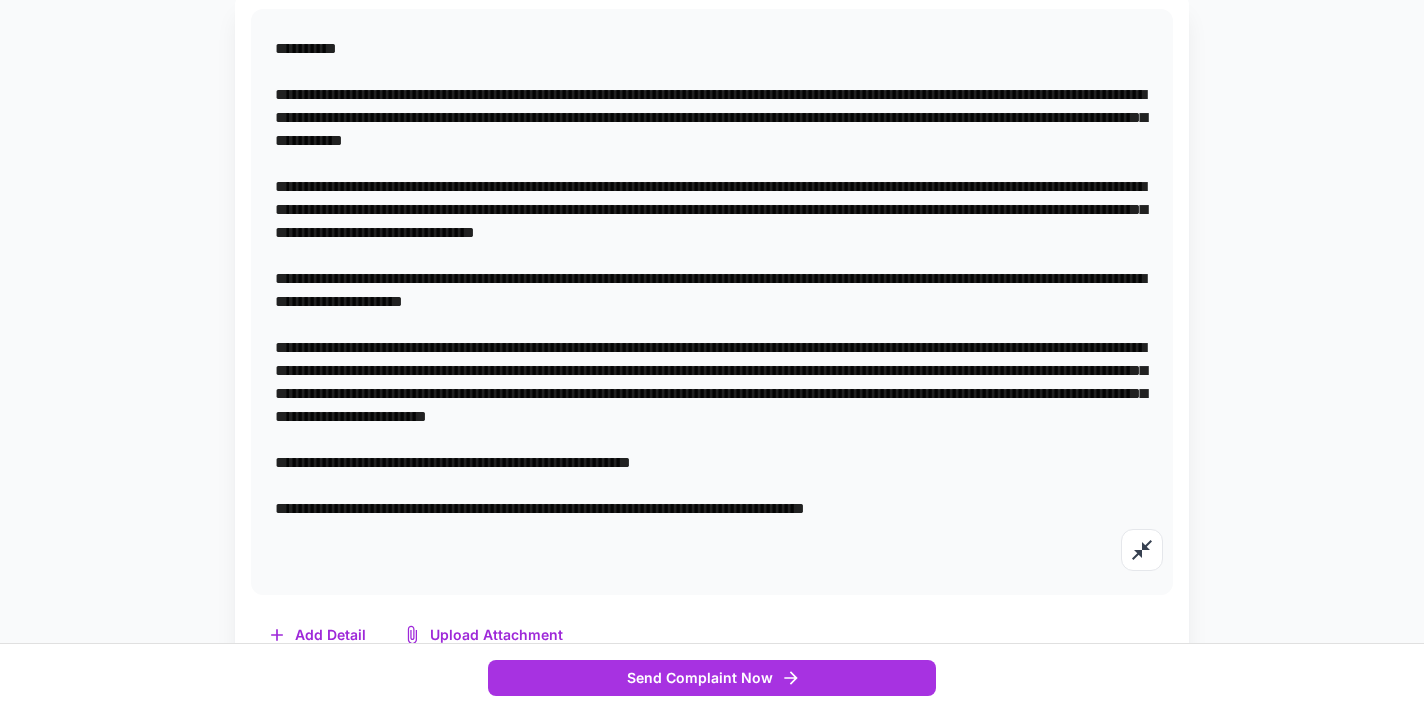 drag, startPoint x: 617, startPoint y: 368, endPoint x: 587, endPoint y: 369, distance: 30.016663 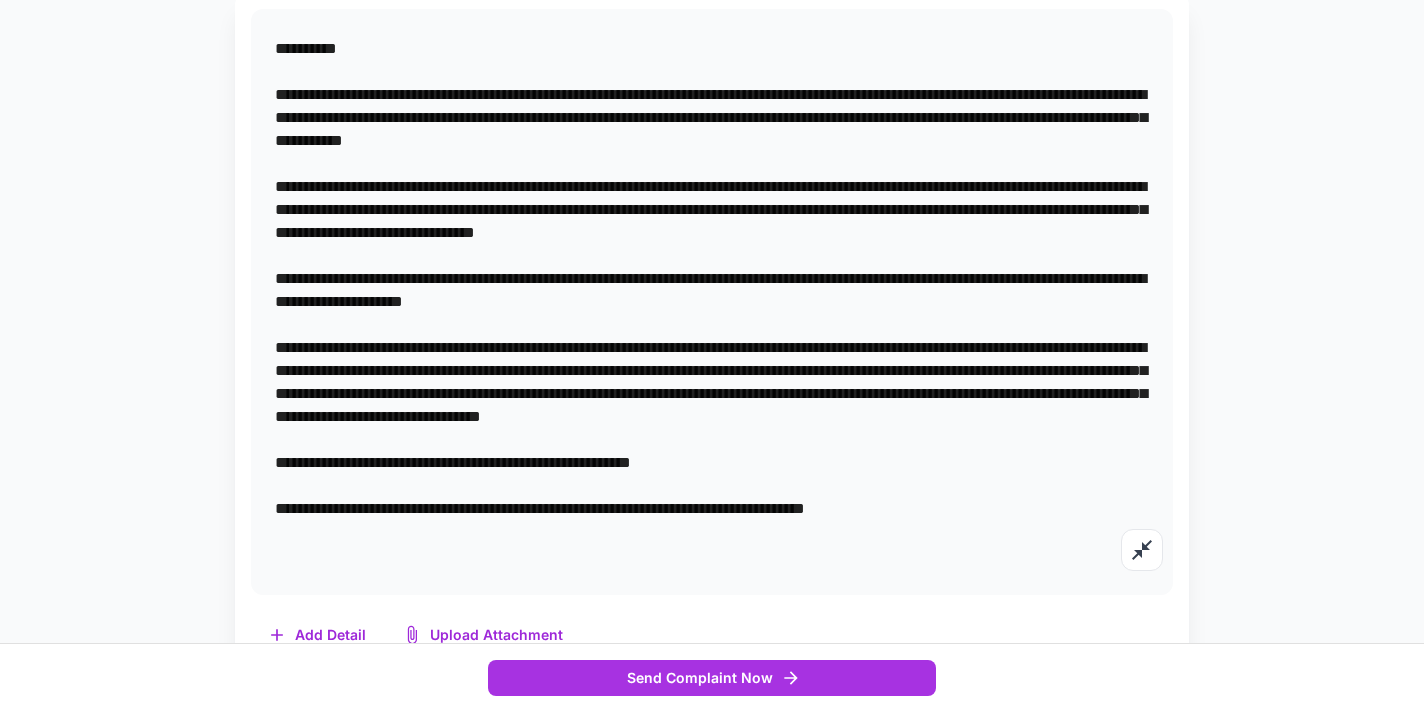 click at bounding box center (712, 301) 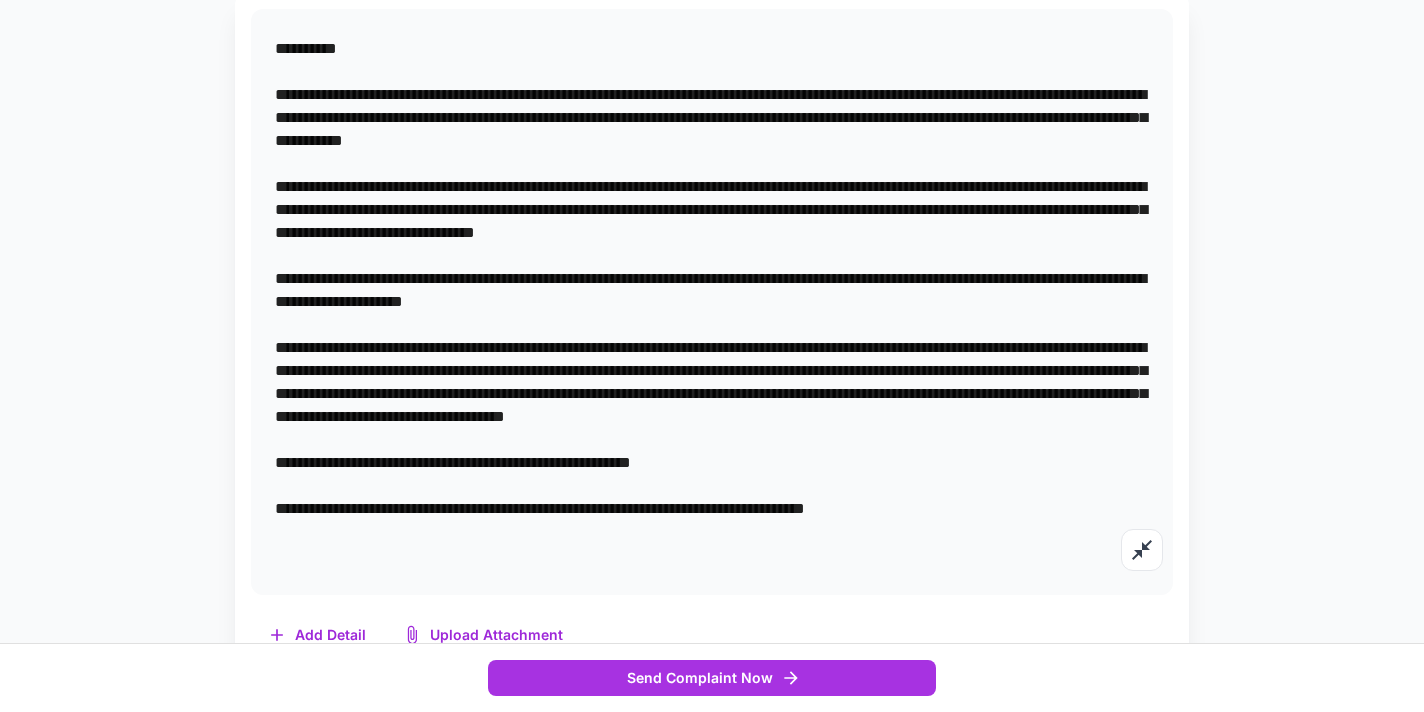 click at bounding box center [712, 301] 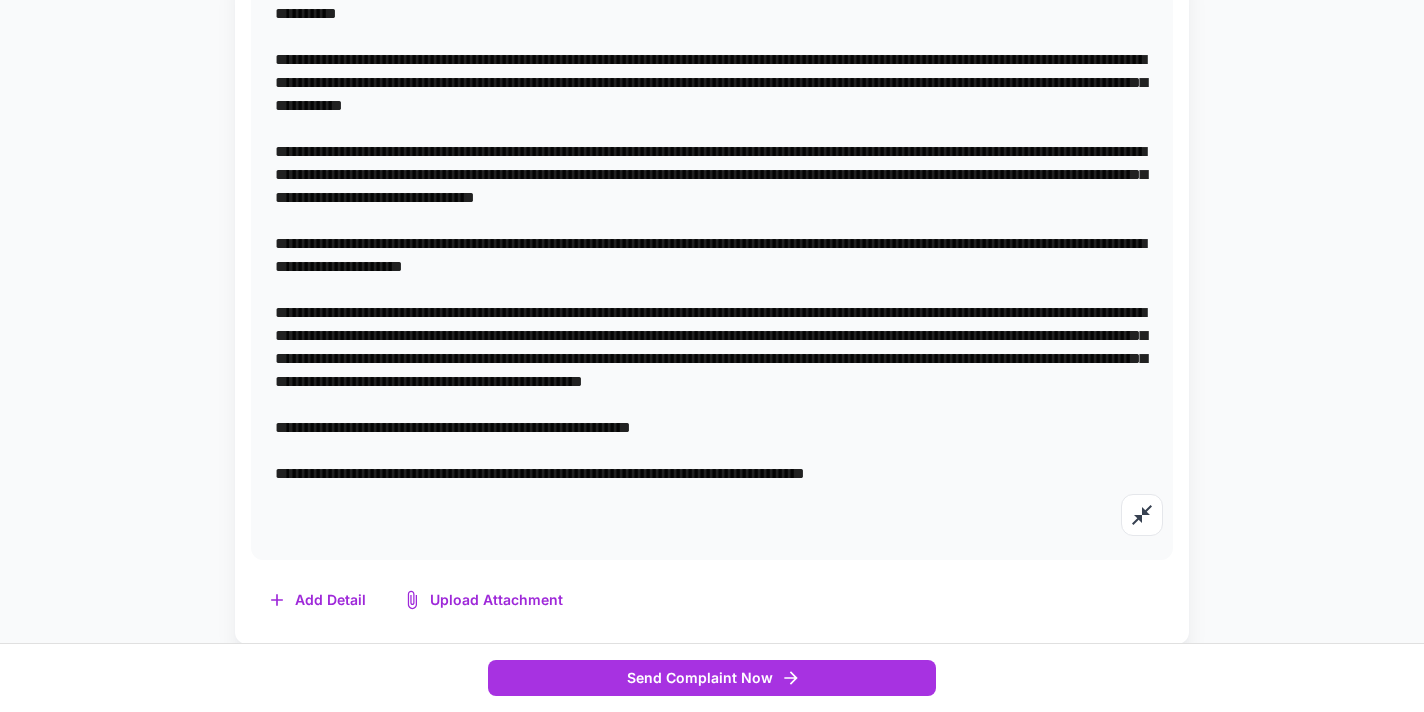 scroll, scrollTop: 475, scrollLeft: 0, axis: vertical 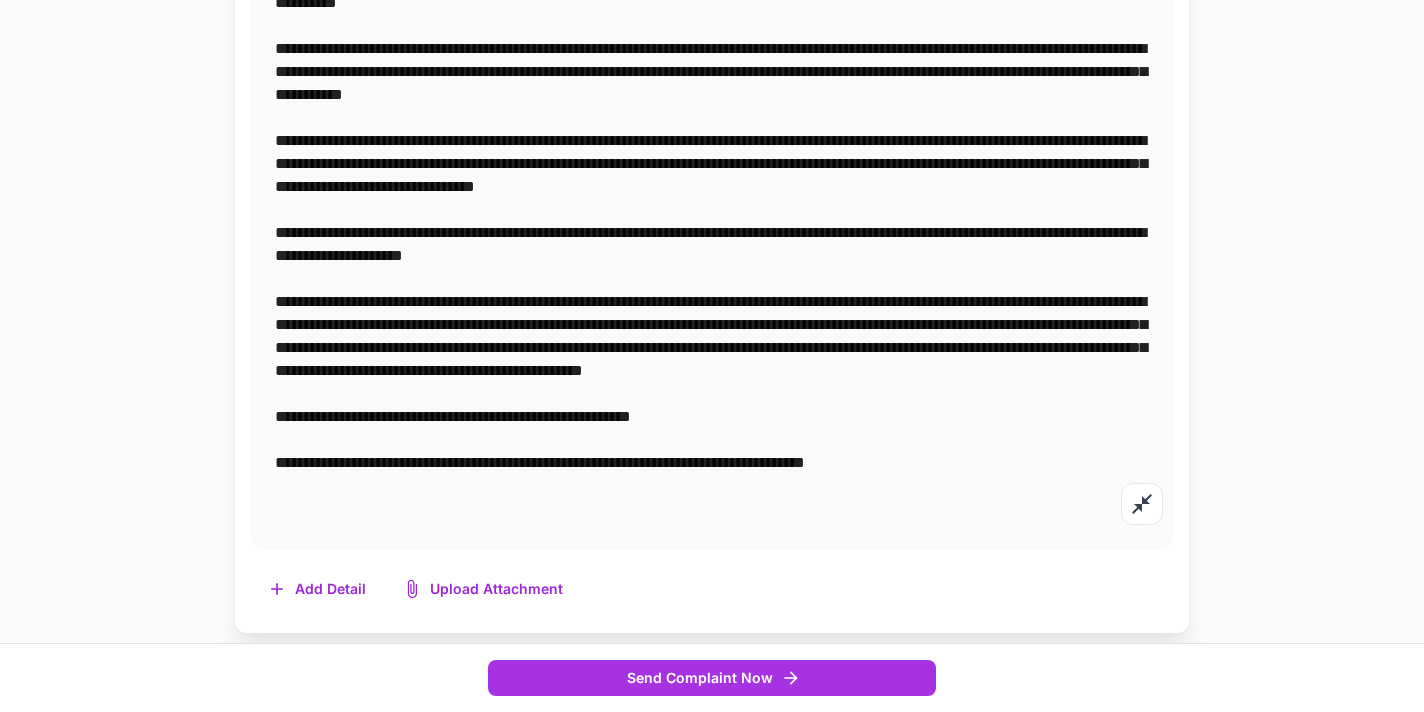click at bounding box center (712, 255) 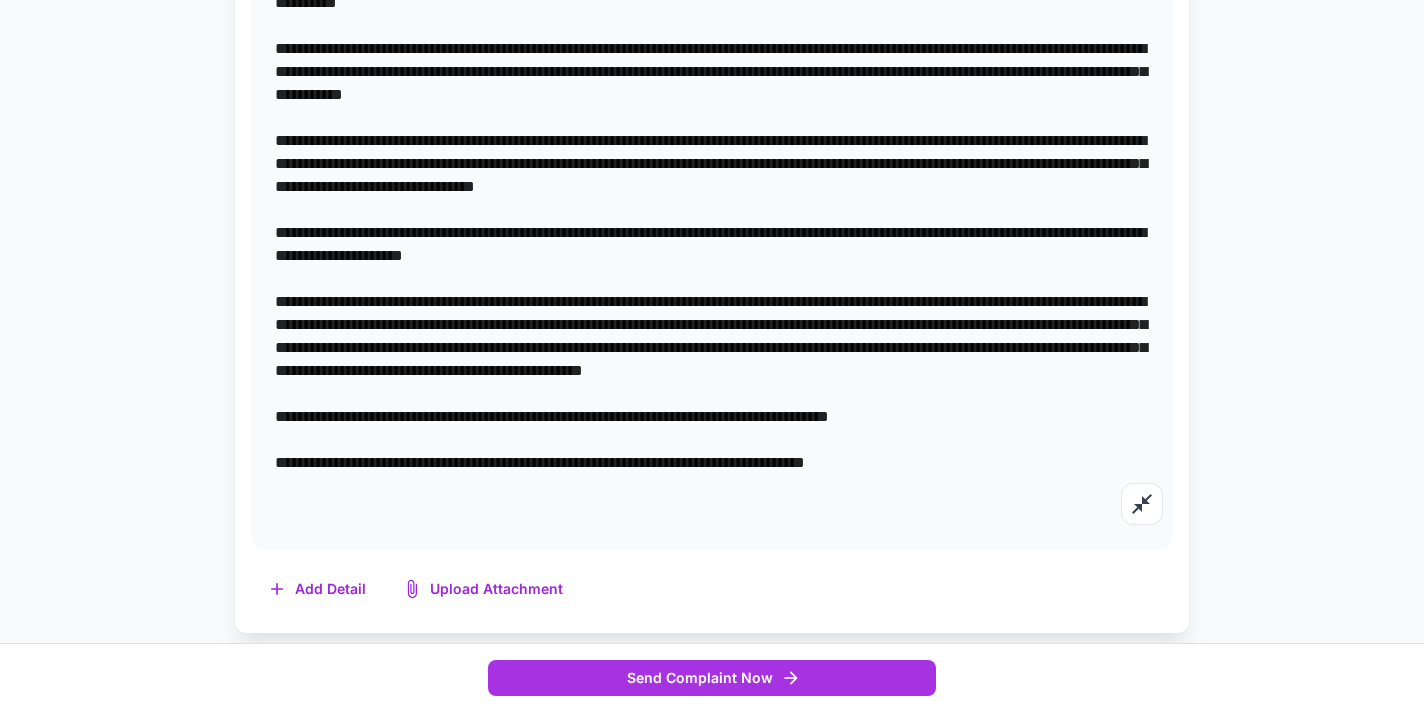 click at bounding box center [712, 255] 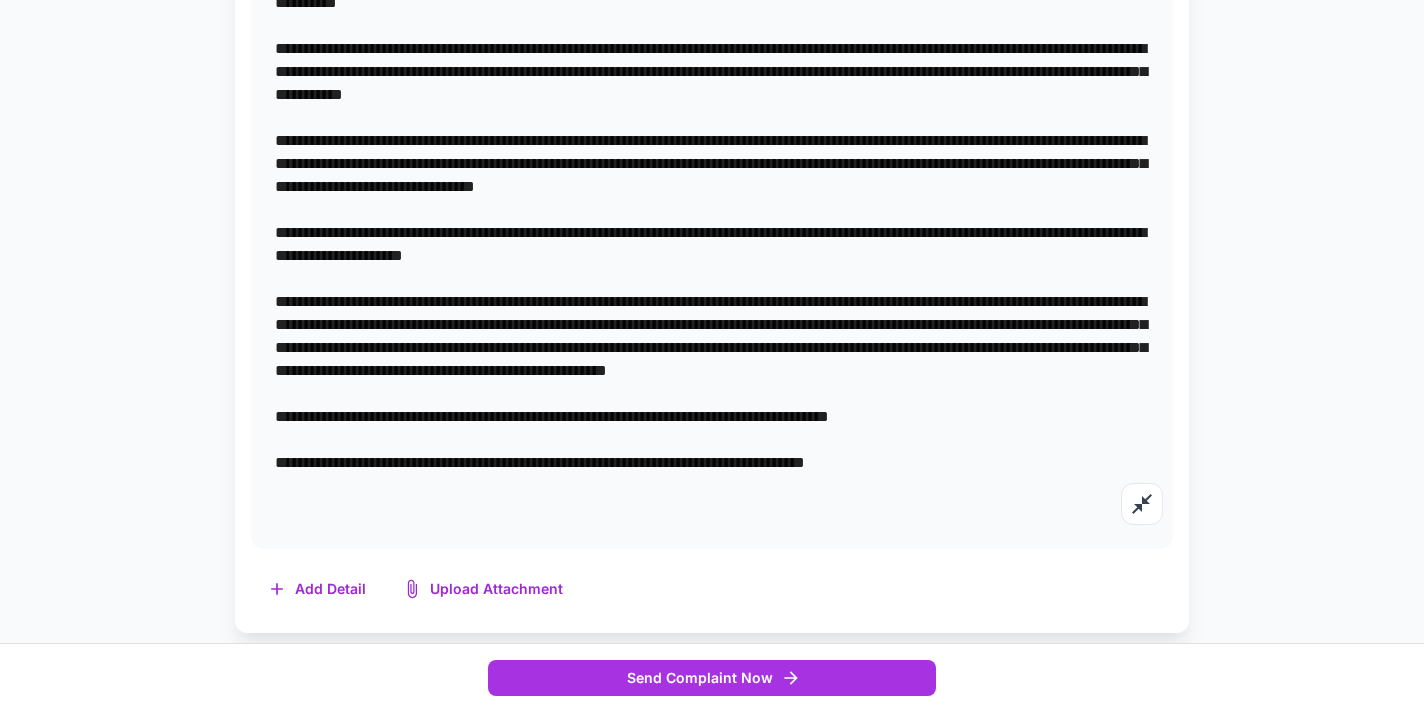 drag, startPoint x: 1080, startPoint y: 393, endPoint x: 1014, endPoint y: 399, distance: 66.27216 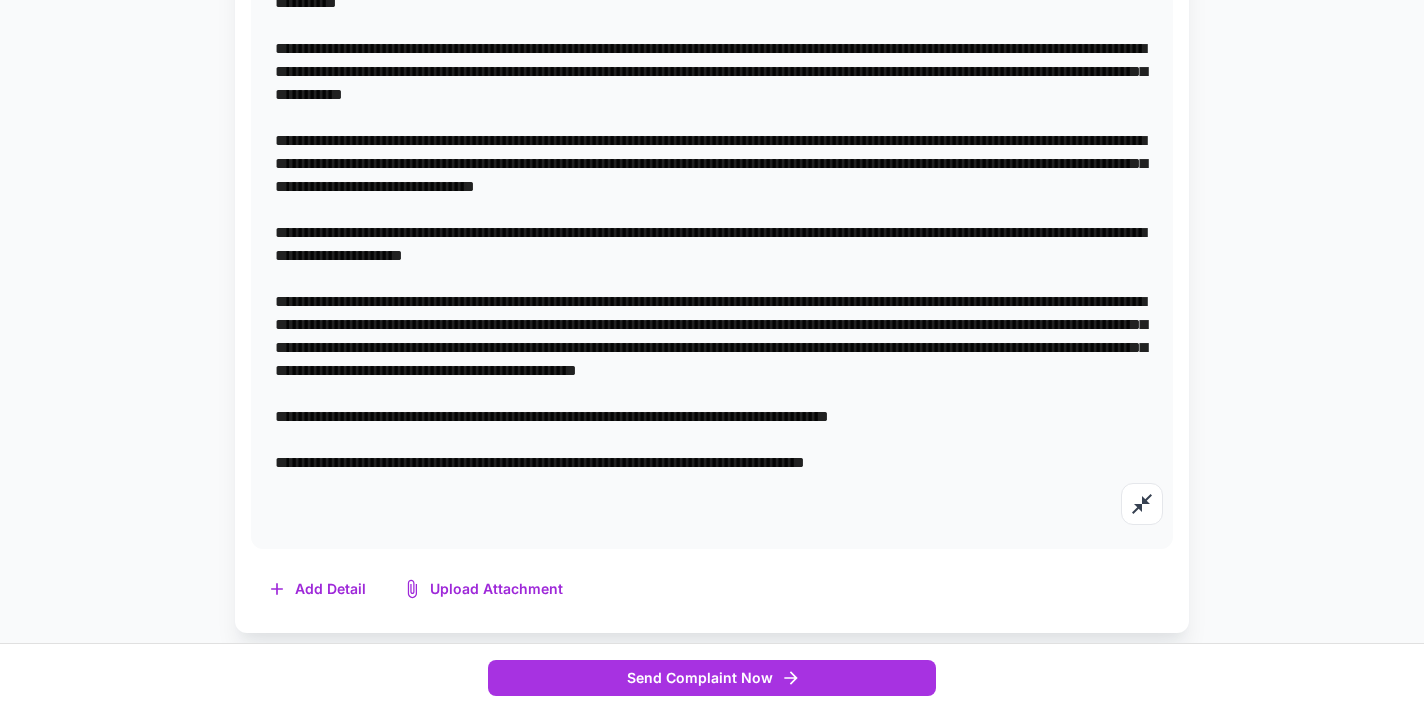 click at bounding box center [712, 255] 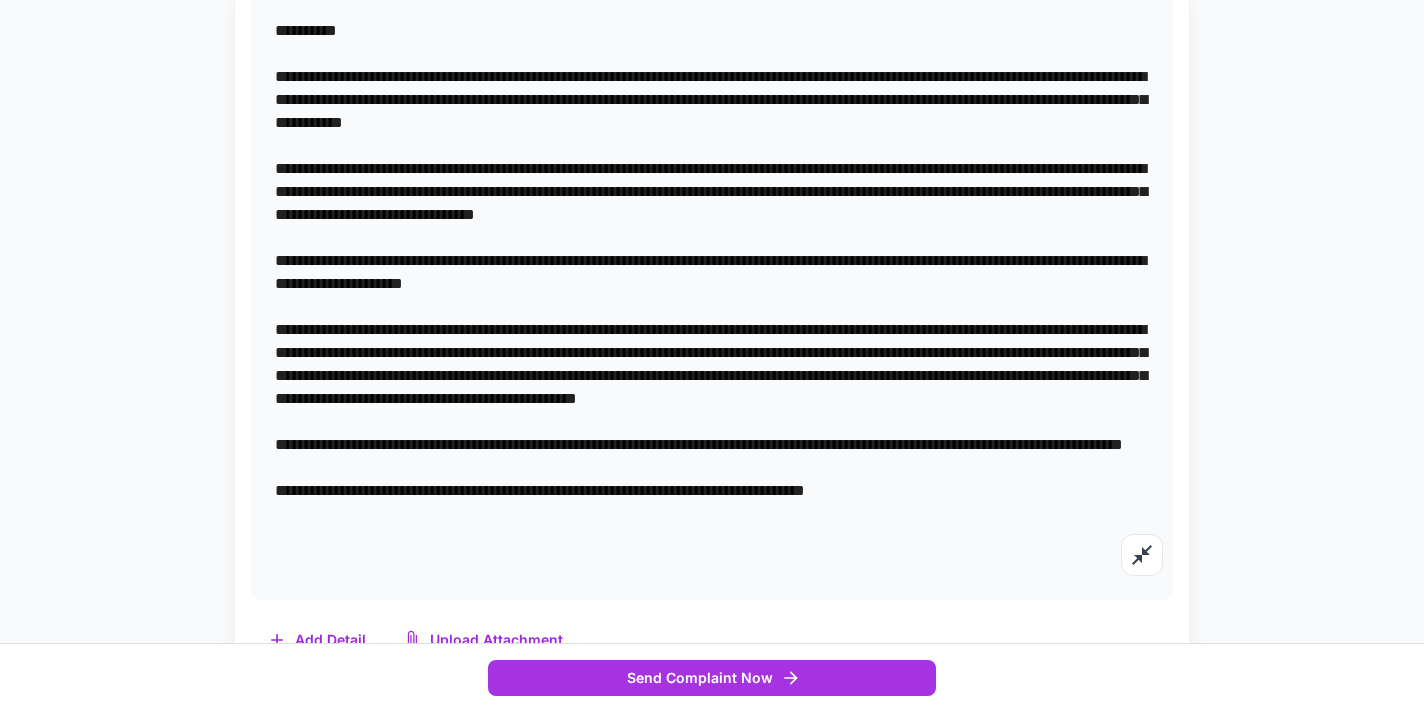 scroll, scrollTop: 459, scrollLeft: 0, axis: vertical 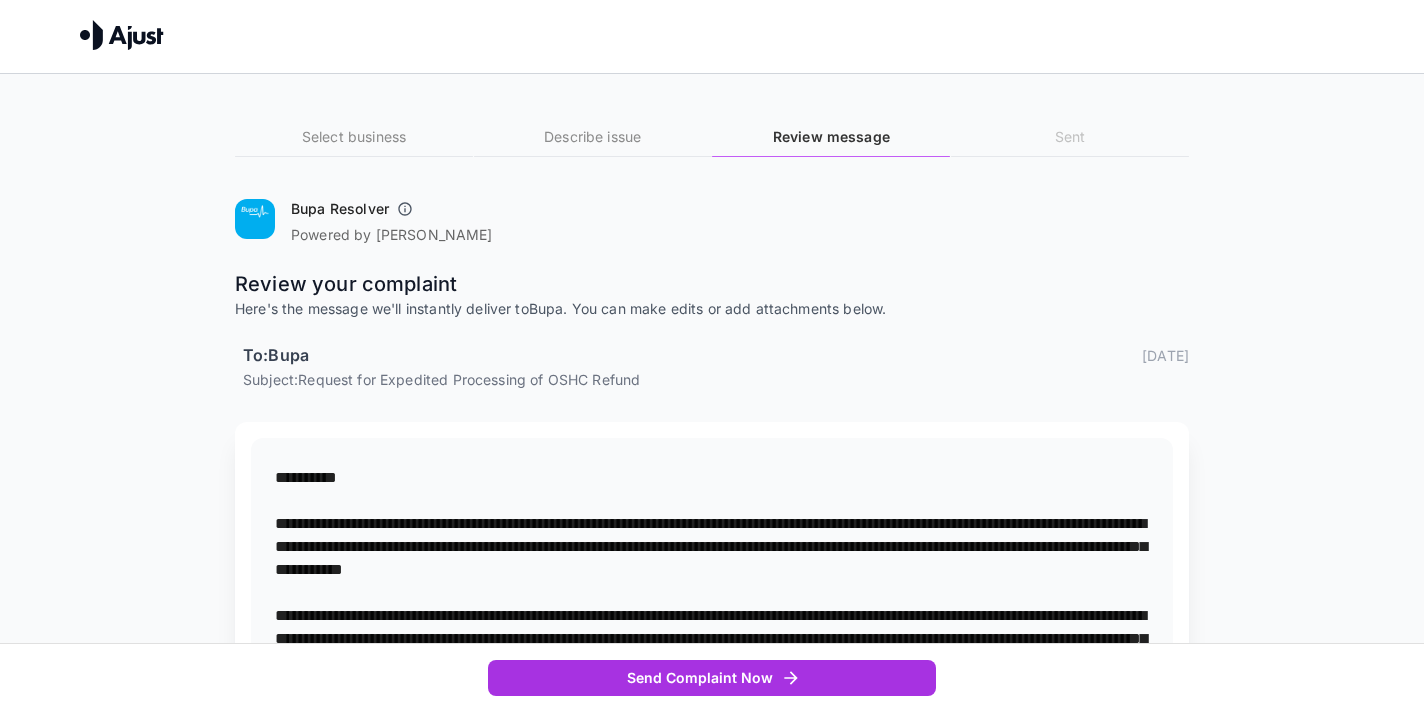 drag, startPoint x: 972, startPoint y: 551, endPoint x: 591, endPoint y: 457, distance: 392.42453 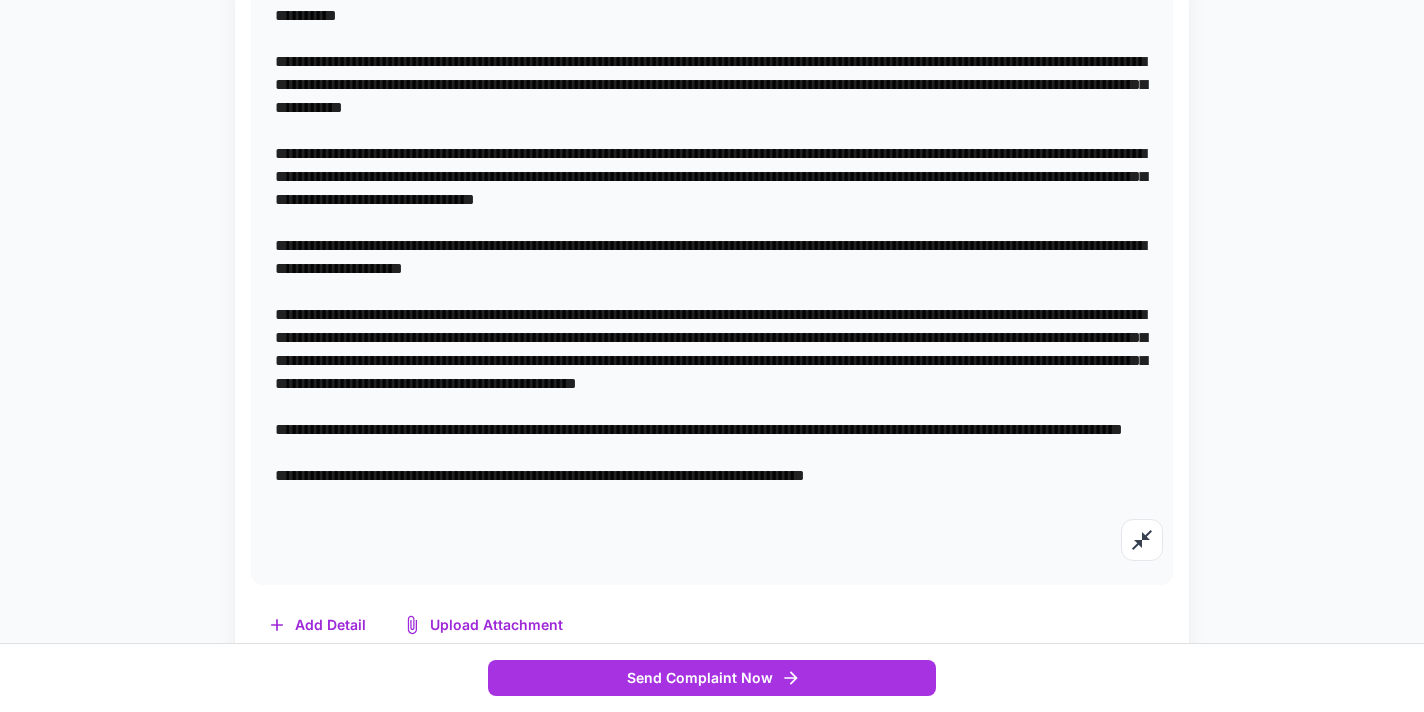 scroll, scrollTop: 452, scrollLeft: 0, axis: vertical 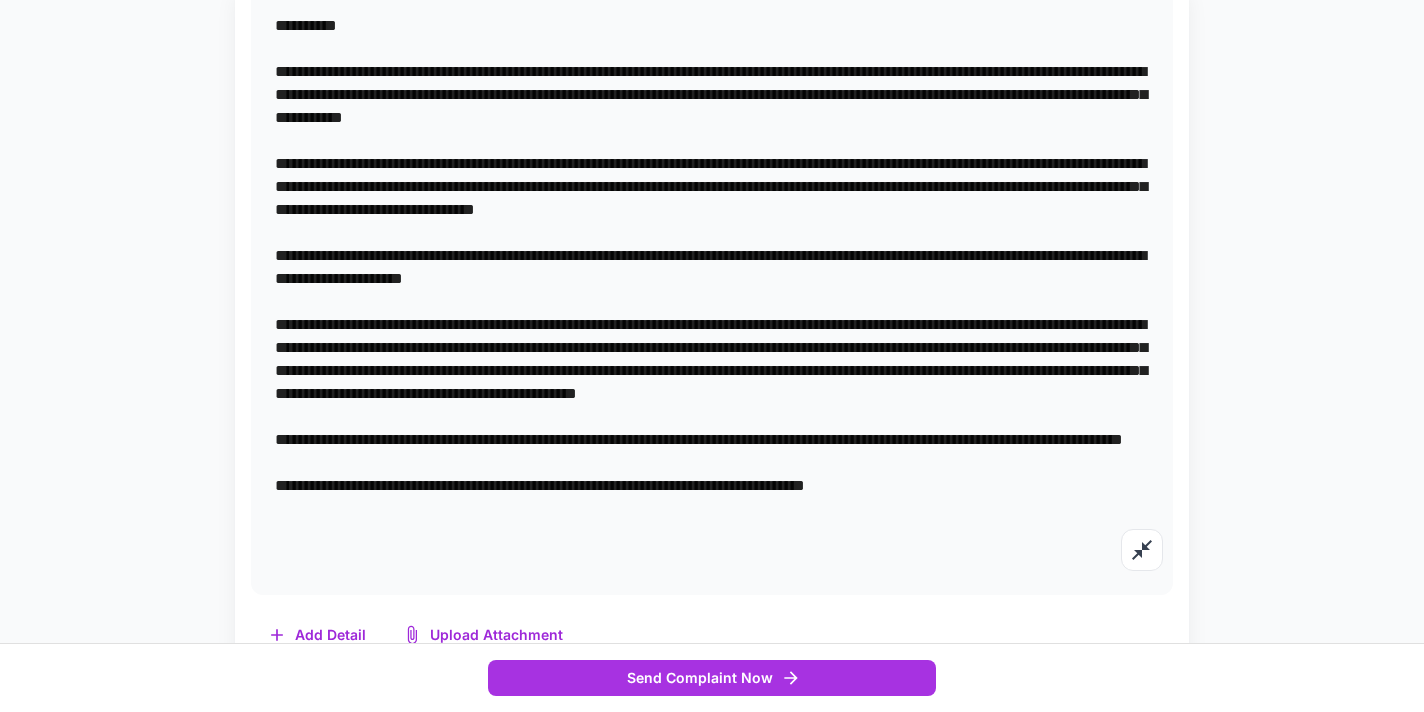 click at bounding box center (712, 290) 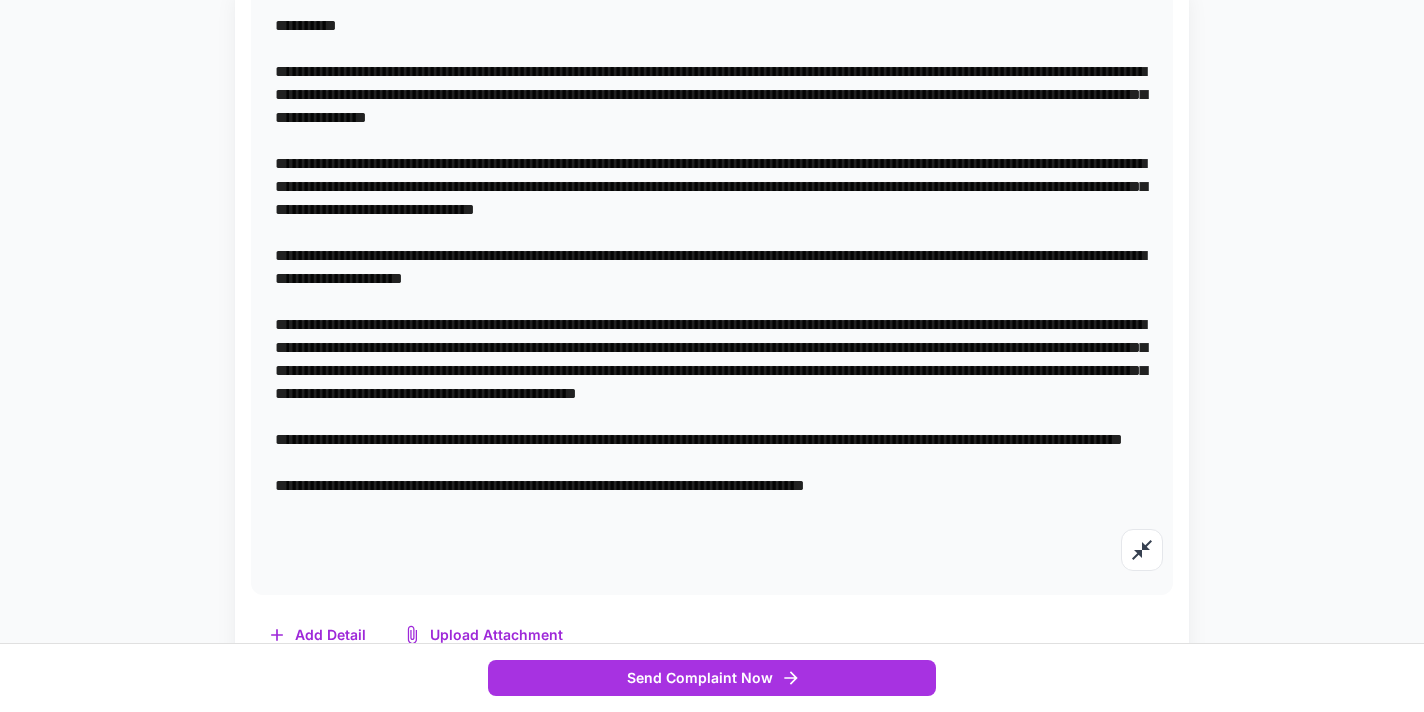 scroll, scrollTop: 498, scrollLeft: 0, axis: vertical 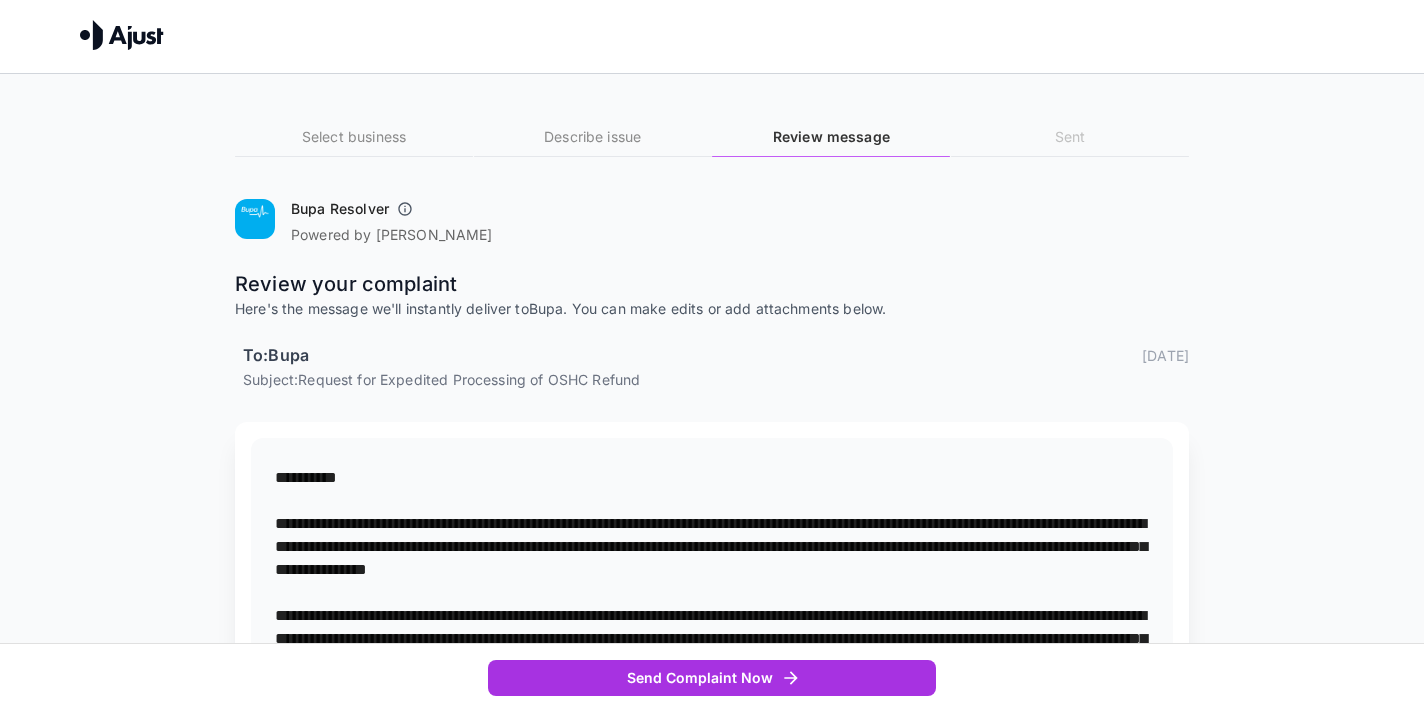 drag, startPoint x: 978, startPoint y: 515, endPoint x: 380, endPoint y: 368, distance: 615.80273 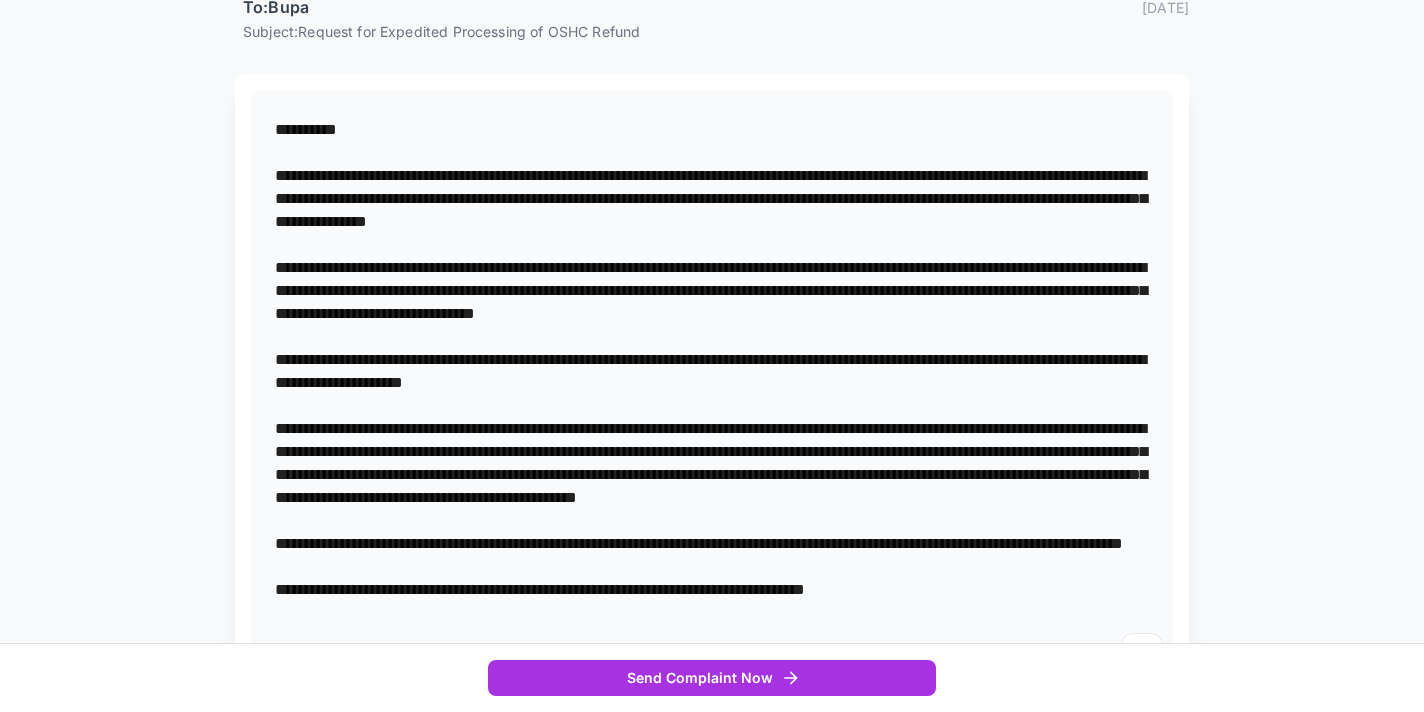 scroll, scrollTop: 351, scrollLeft: 0, axis: vertical 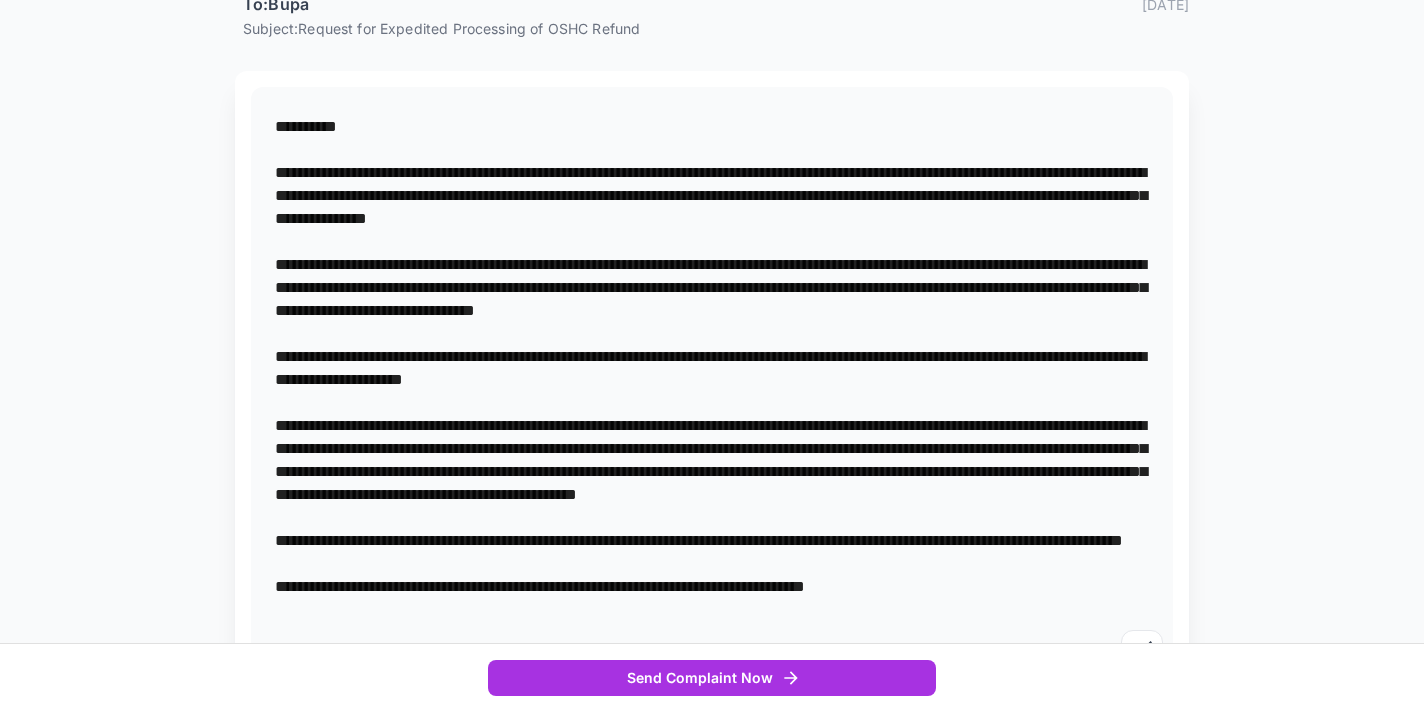 click at bounding box center [712, 391] 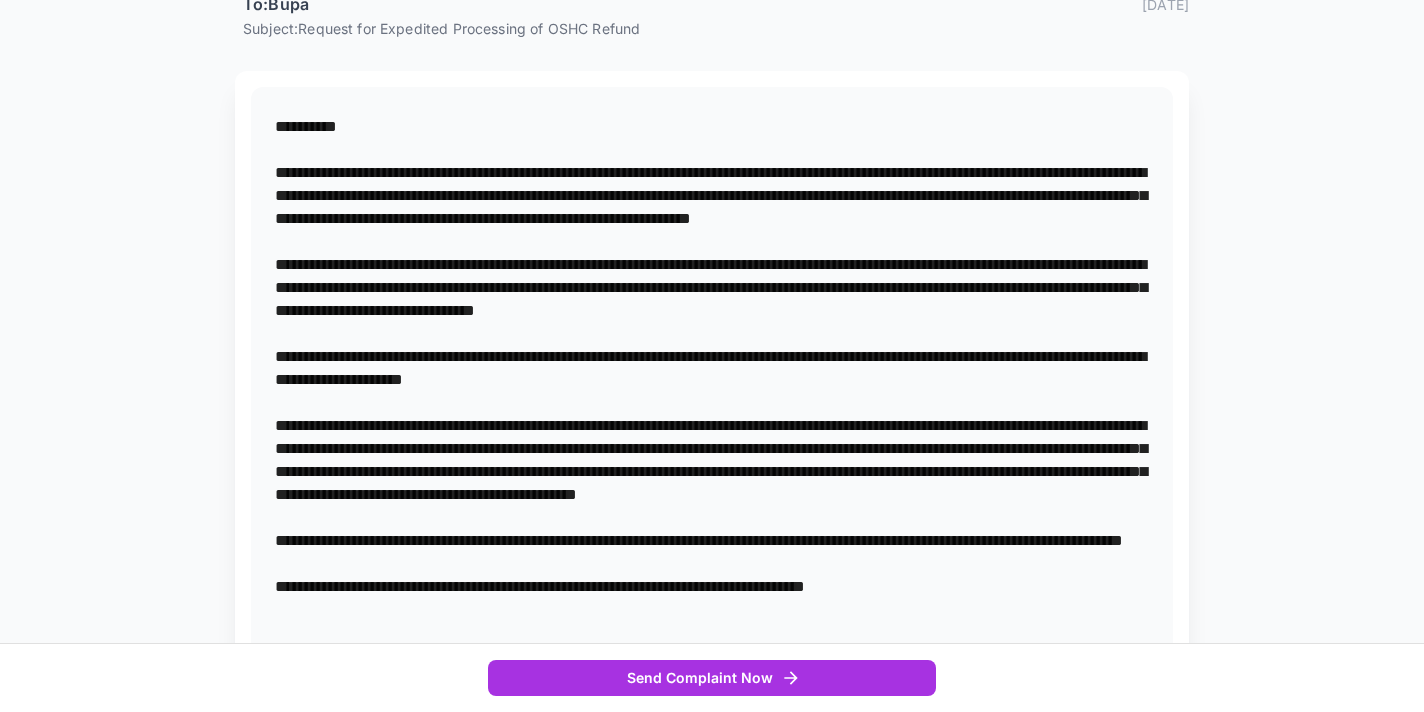 click at bounding box center (712, 402) 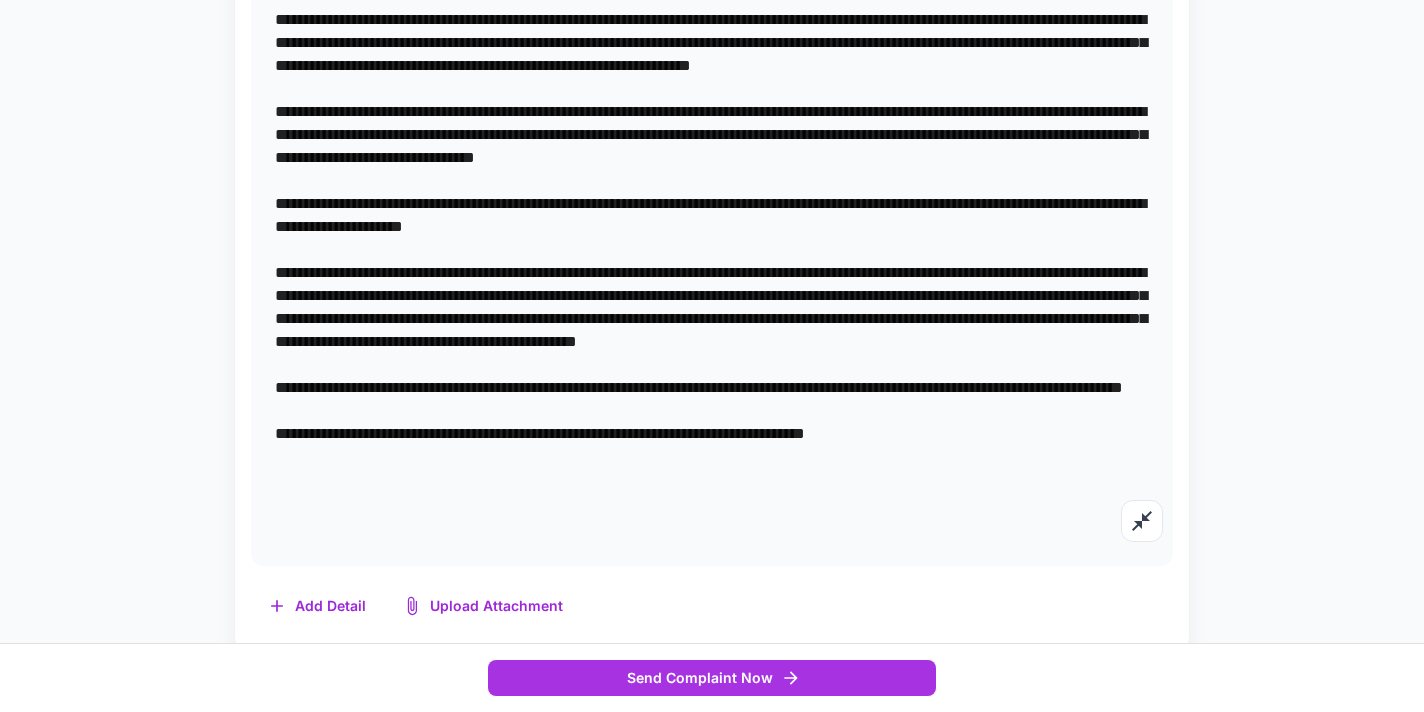 scroll, scrollTop: 513, scrollLeft: 0, axis: vertical 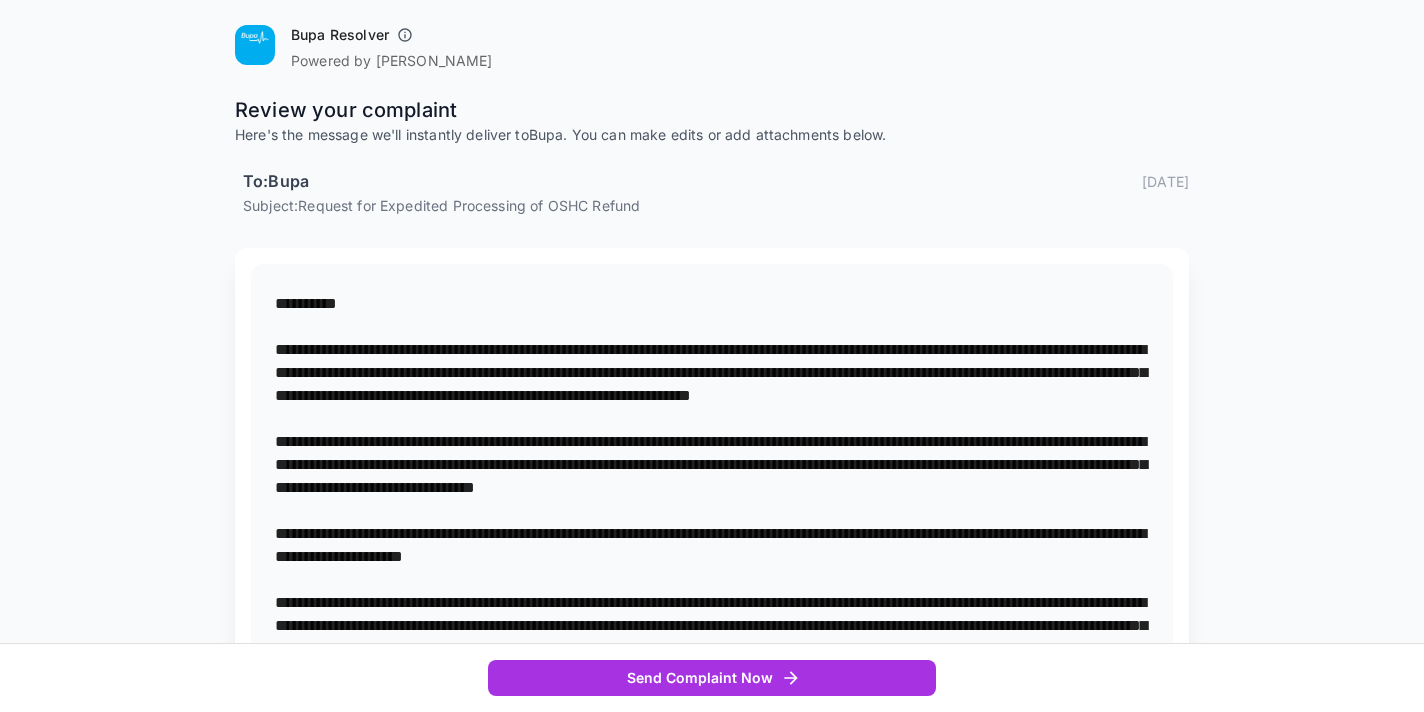 drag, startPoint x: 965, startPoint y: 527, endPoint x: 339, endPoint y: 269, distance: 677.082 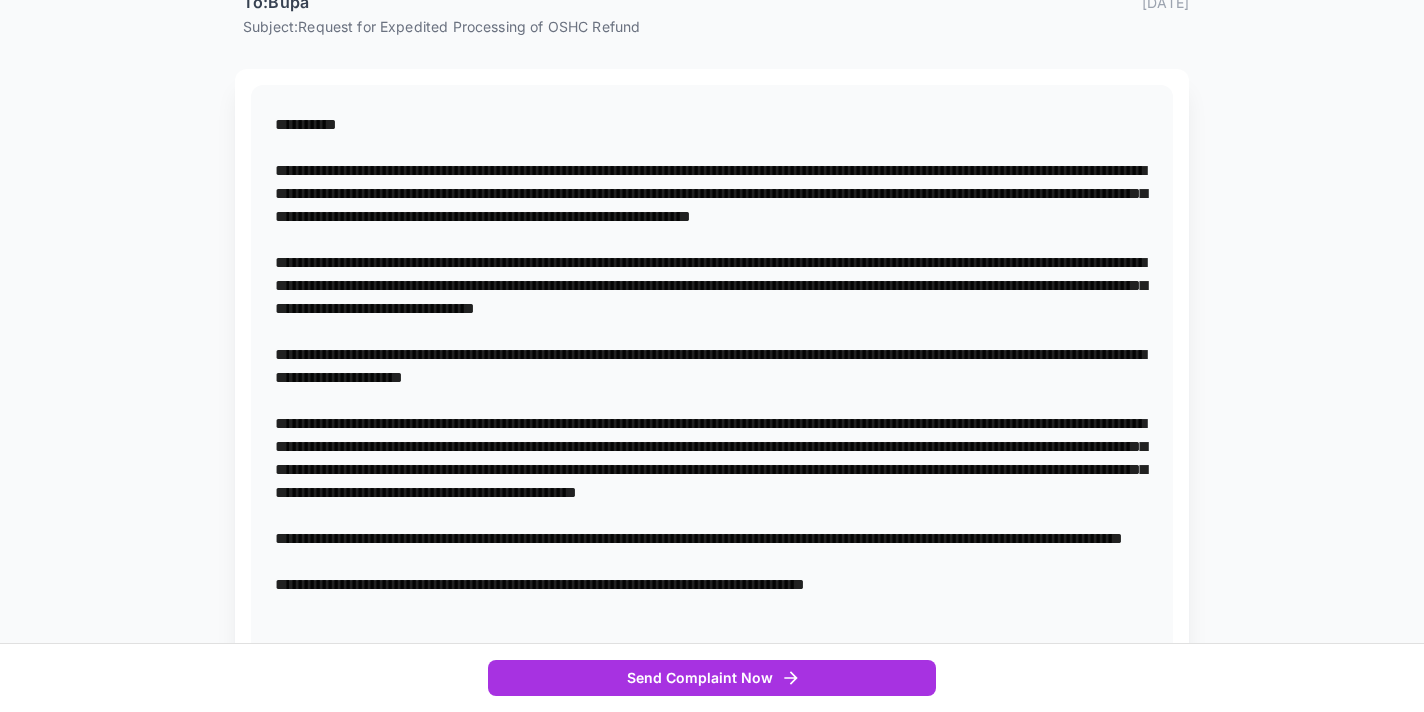 scroll, scrollTop: 355, scrollLeft: 0, axis: vertical 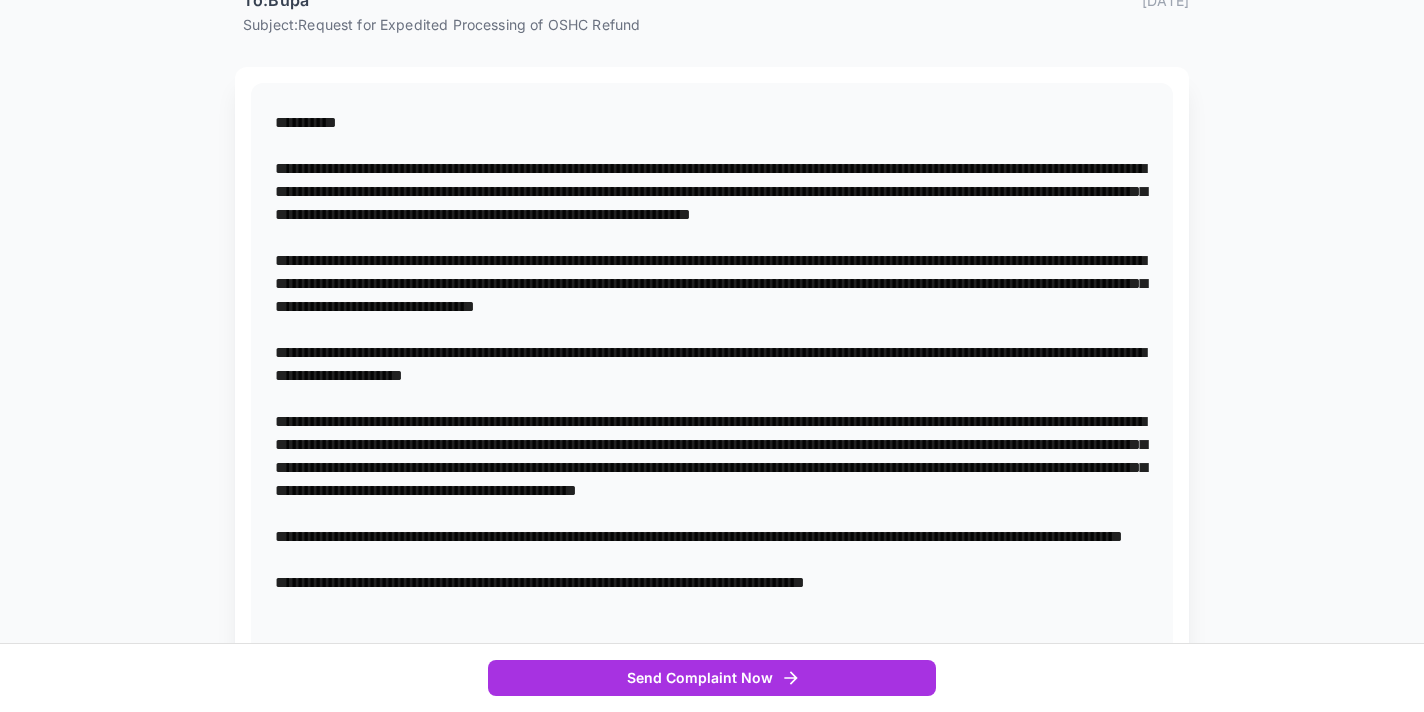 click at bounding box center [712, 398] 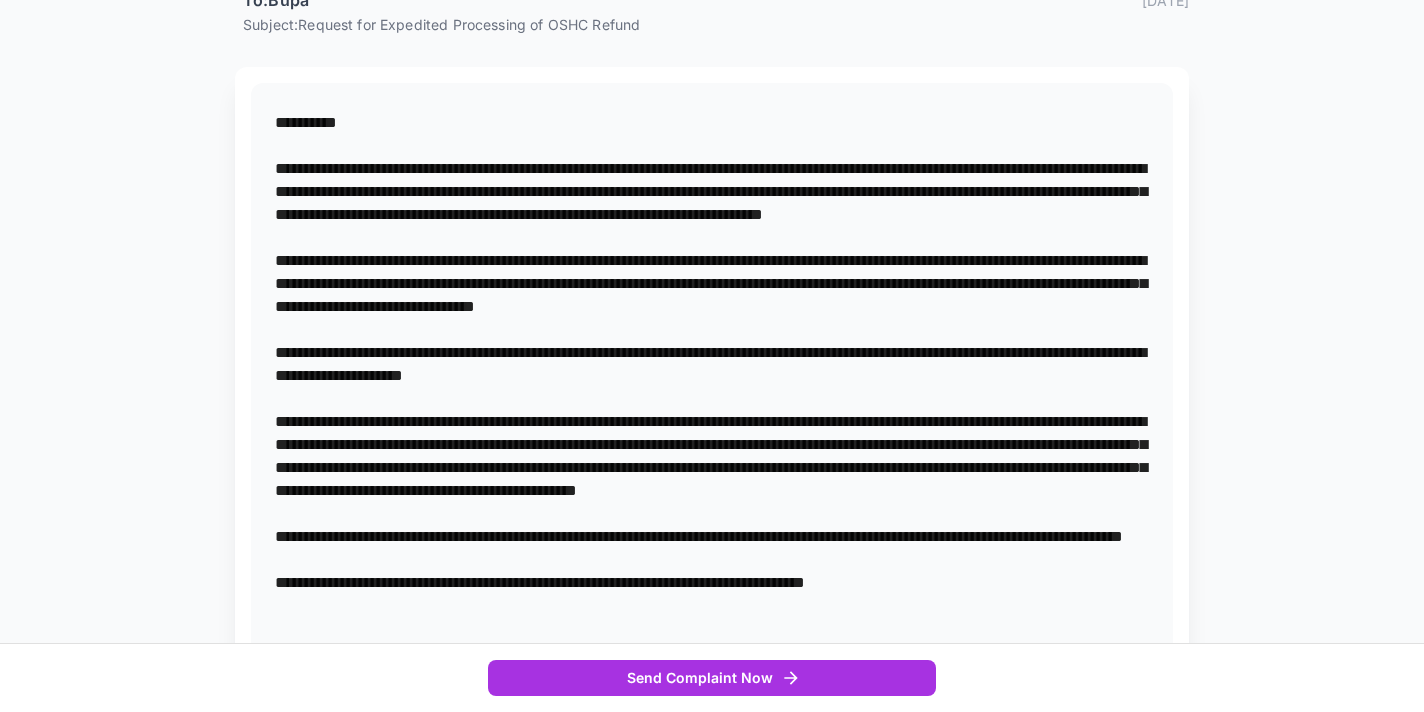 drag, startPoint x: 771, startPoint y: 218, endPoint x: 702, endPoint y: 213, distance: 69.18092 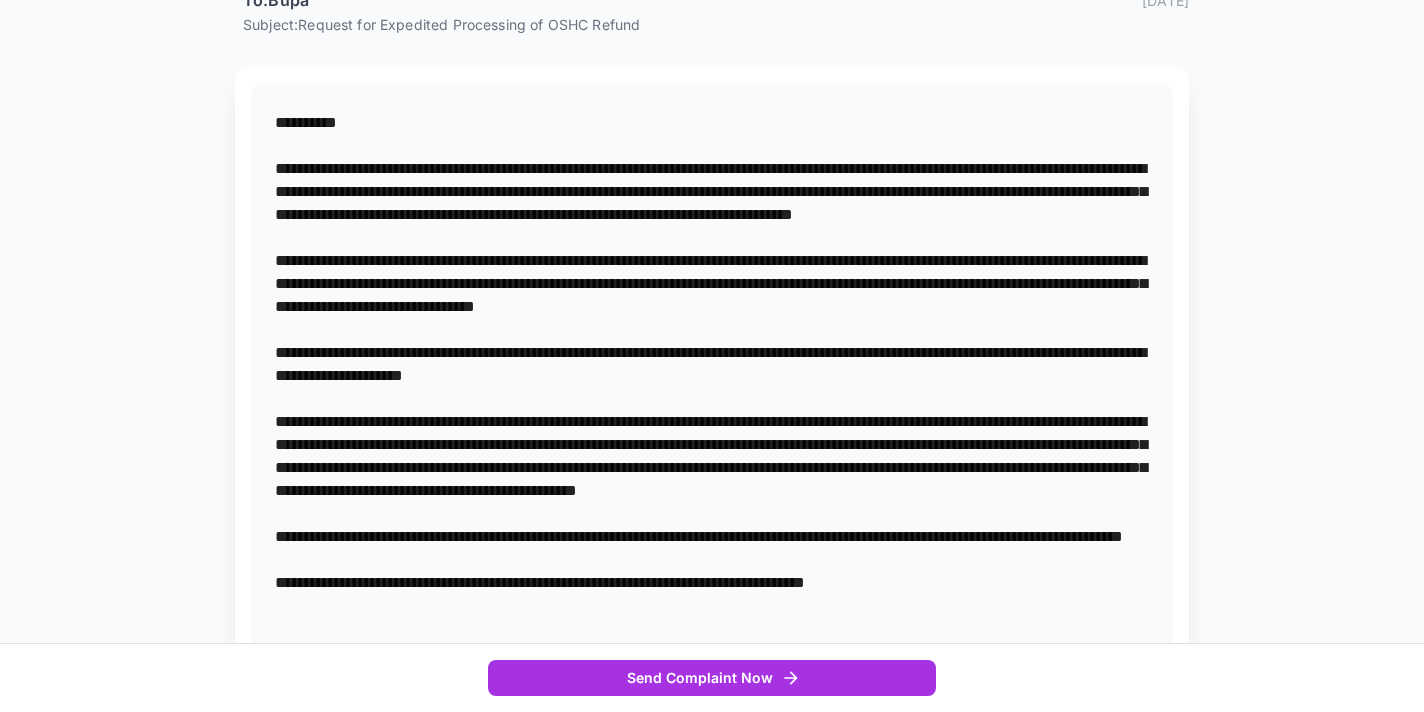 click at bounding box center [712, 398] 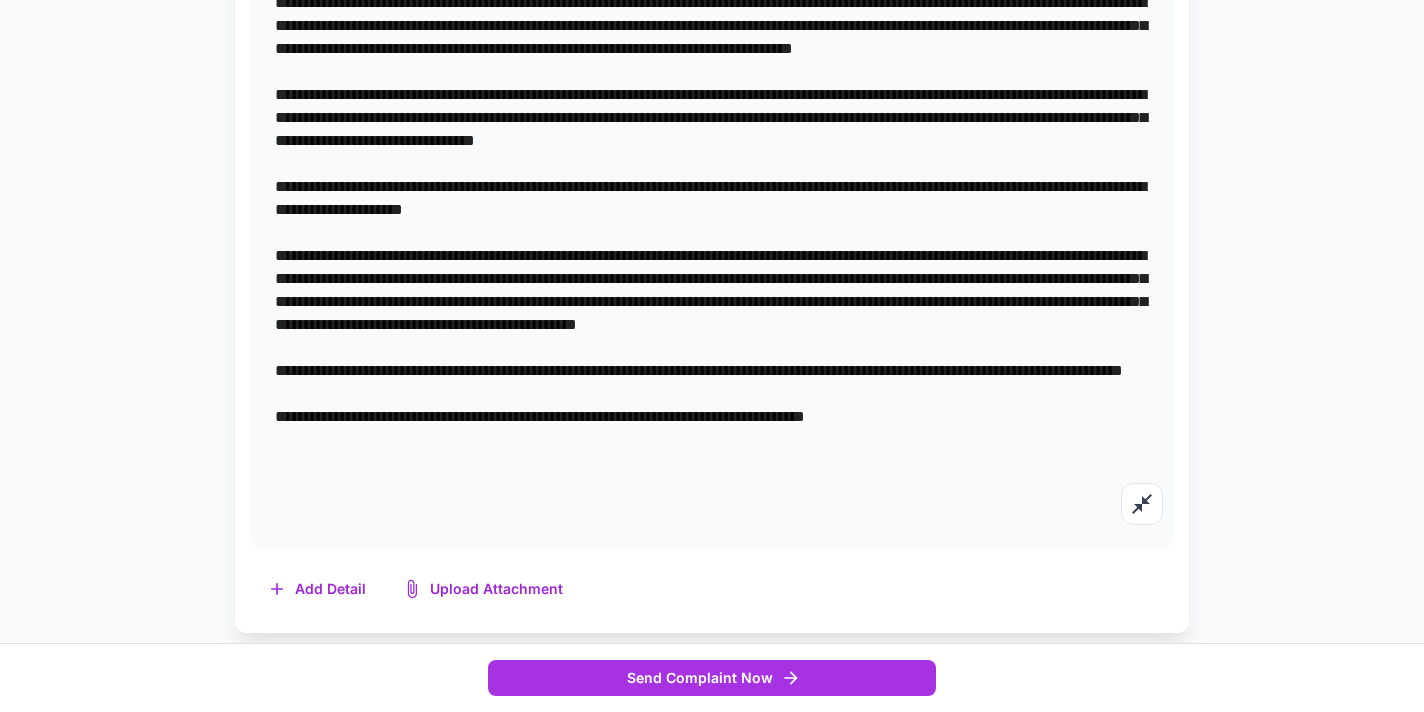 scroll, scrollTop: 521, scrollLeft: 0, axis: vertical 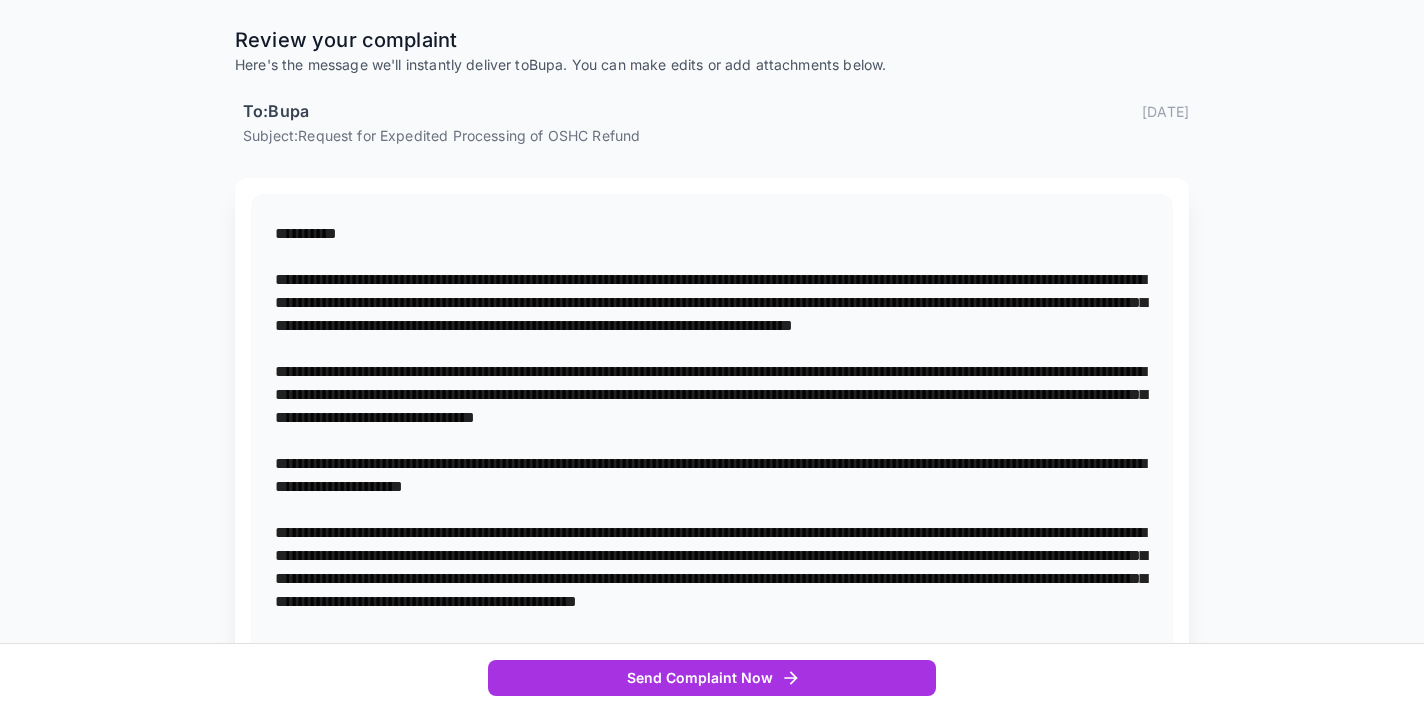 drag, startPoint x: 970, startPoint y: 505, endPoint x: 341, endPoint y: 202, distance: 698.1762 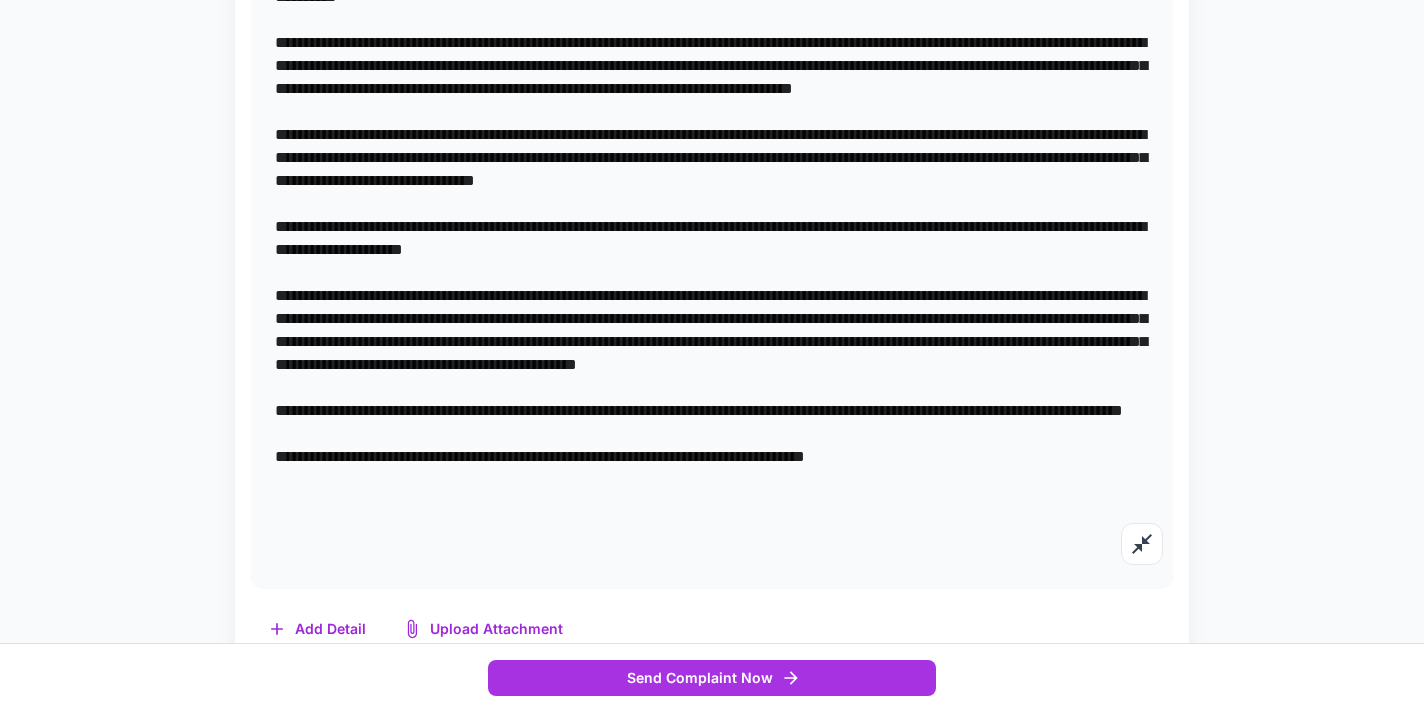 scroll, scrollTop: 521, scrollLeft: 0, axis: vertical 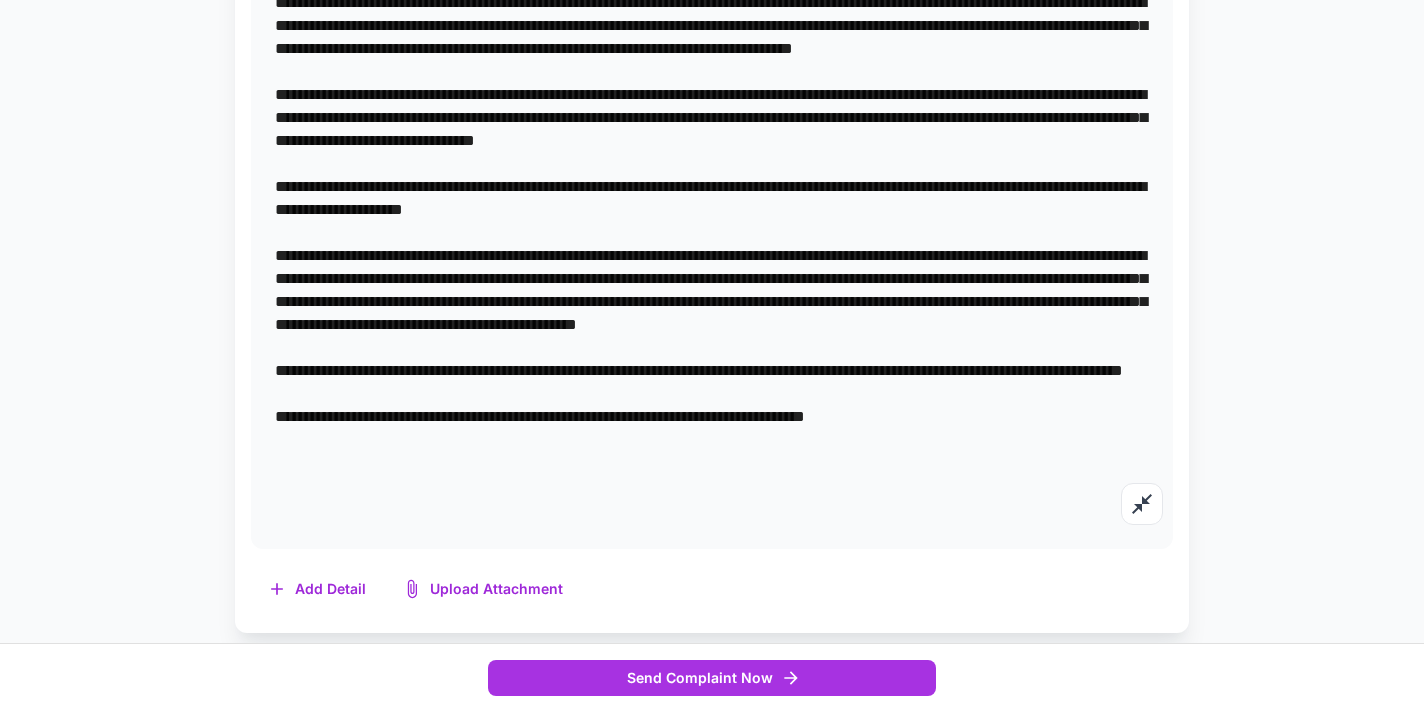 click at bounding box center (712, 232) 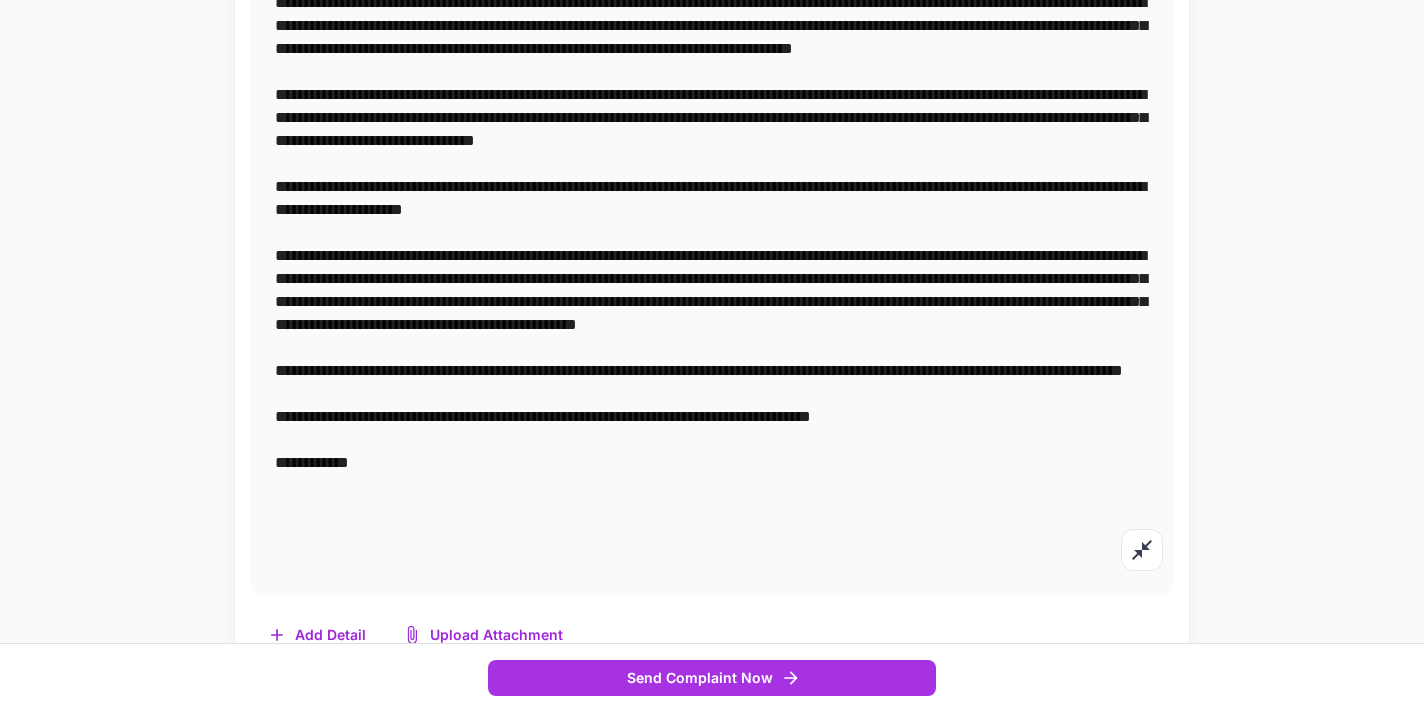 click at bounding box center [712, 255] 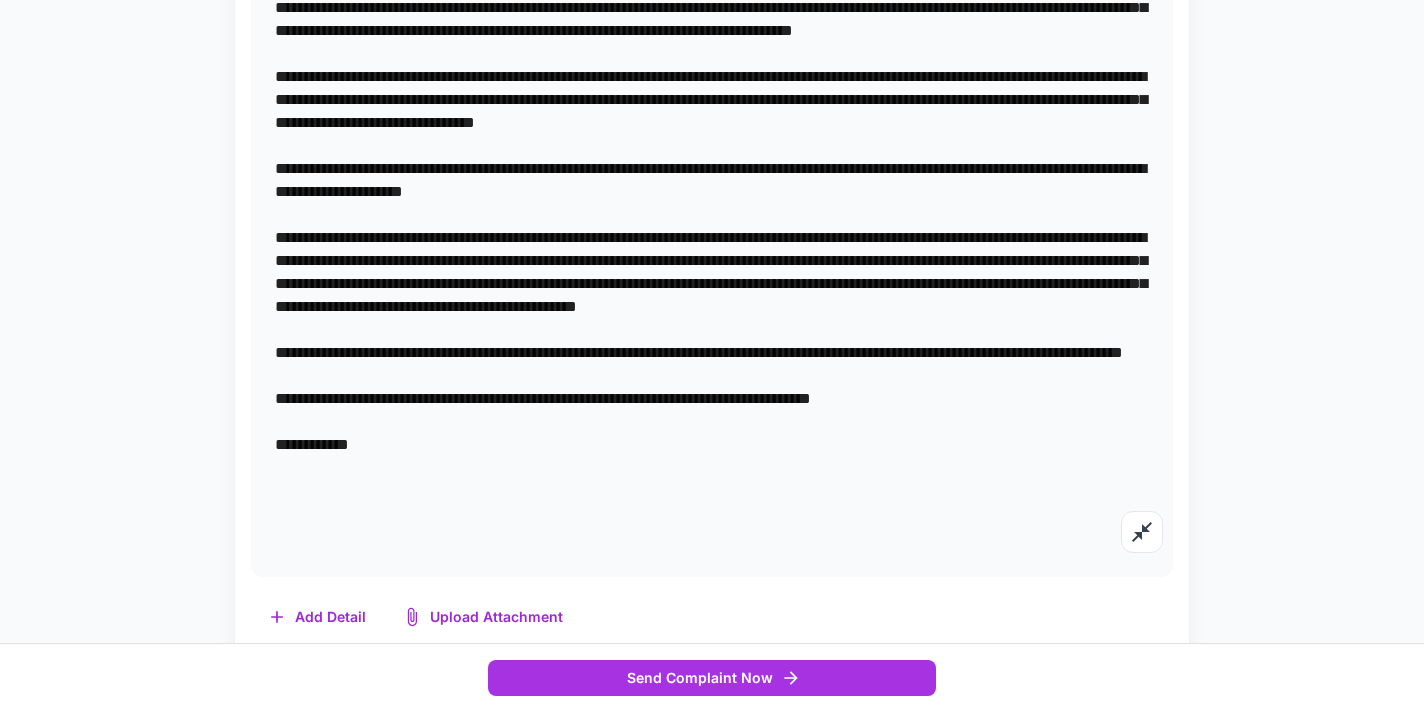 scroll, scrollTop: 567, scrollLeft: 0, axis: vertical 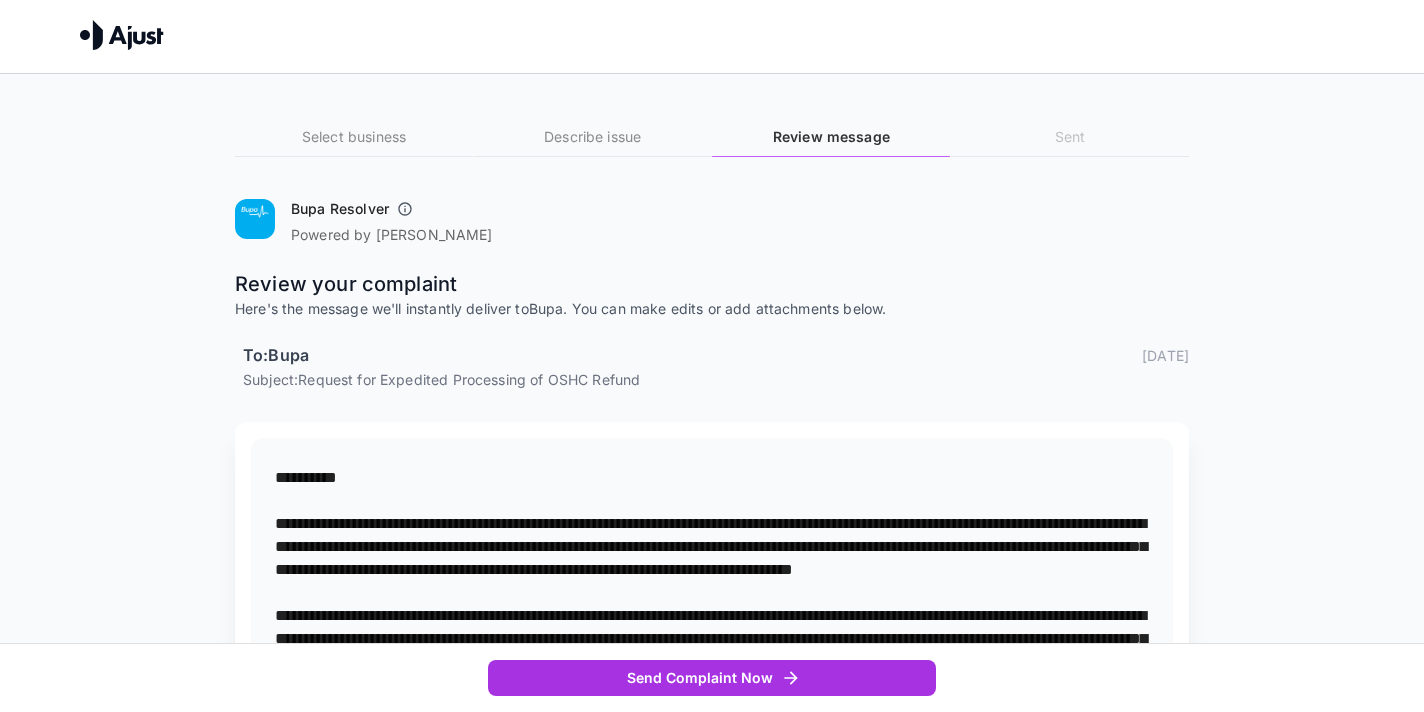 drag, startPoint x: 408, startPoint y: 518, endPoint x: 260, endPoint y: -72, distance: 608.27954 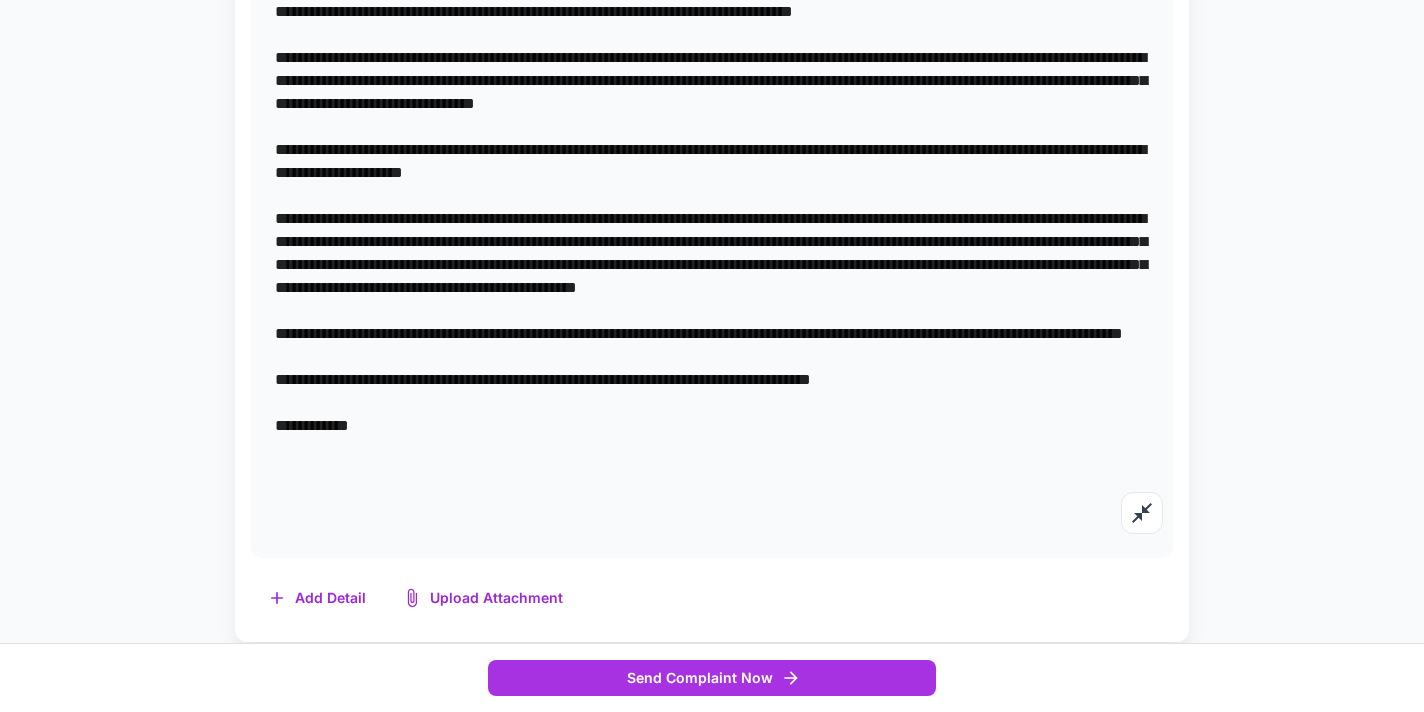 scroll, scrollTop: 567, scrollLeft: 0, axis: vertical 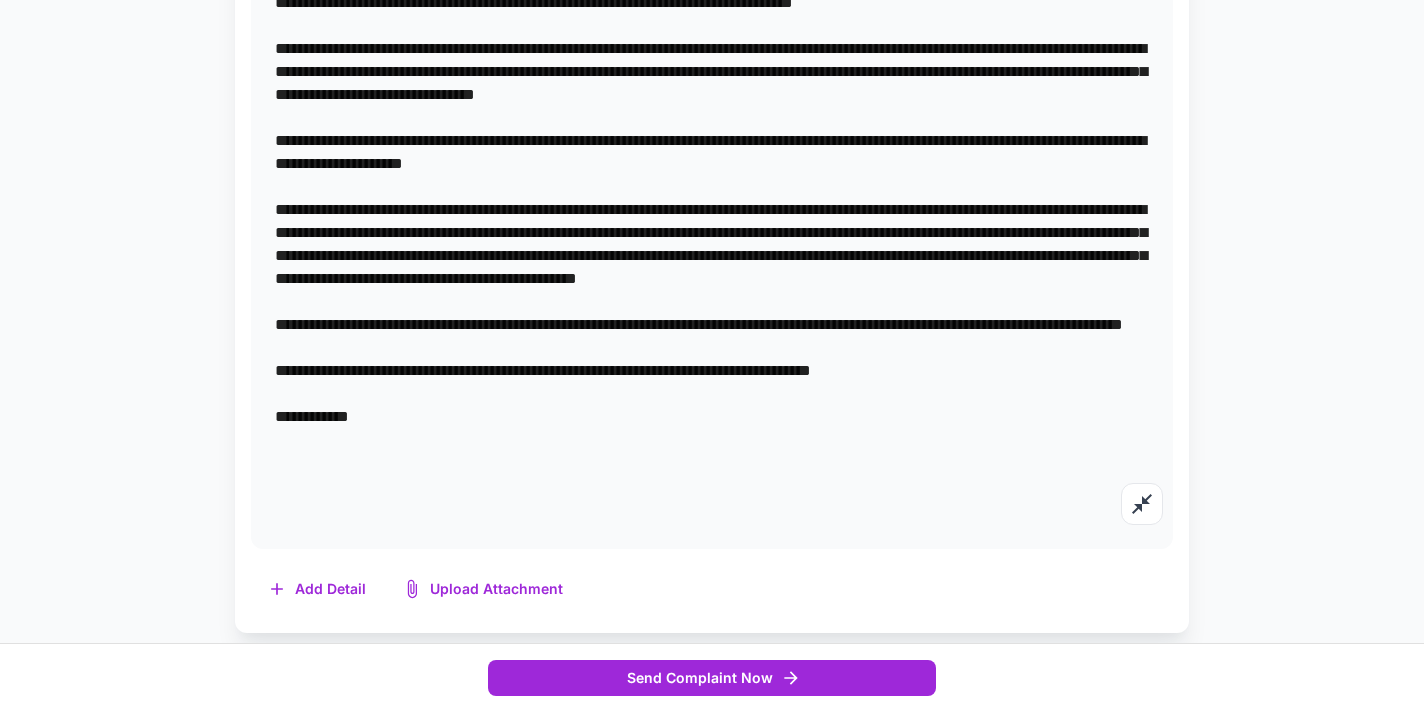click on "Send Complaint Now" at bounding box center (712, 678) 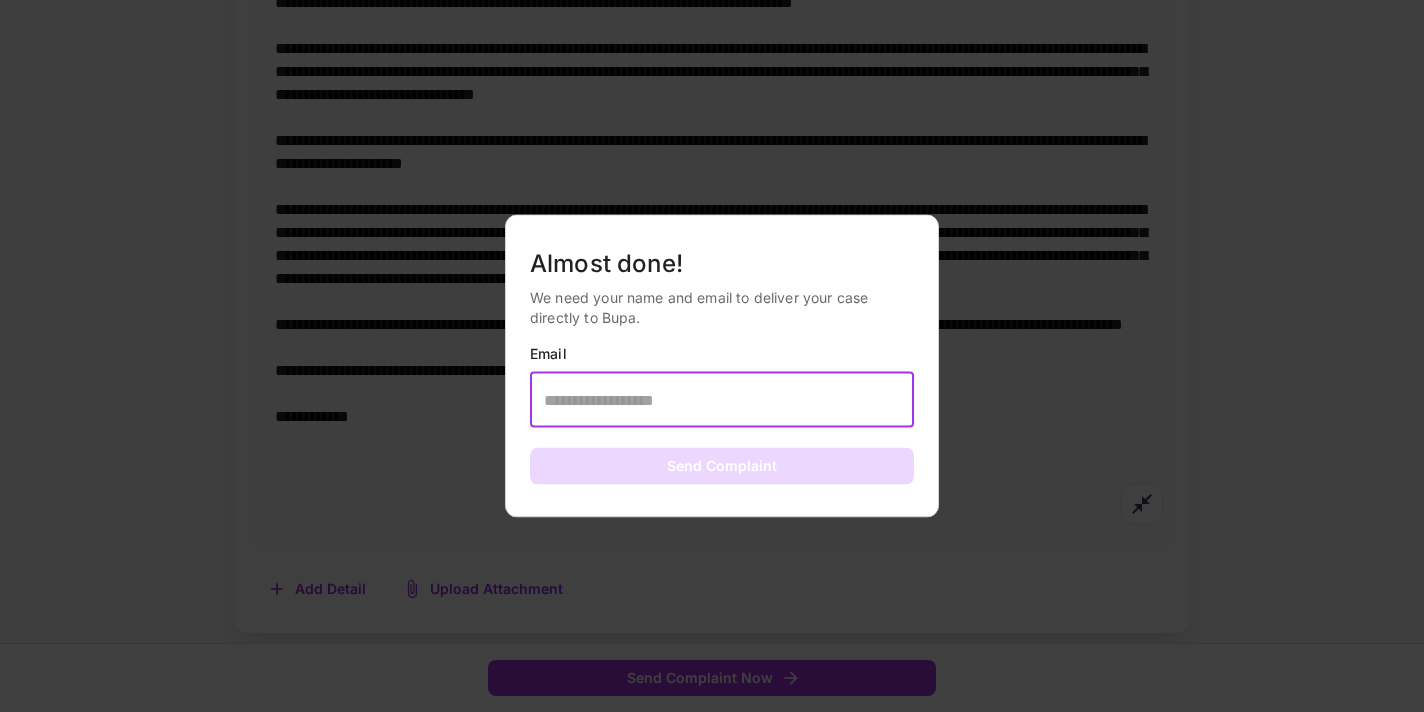 click at bounding box center (722, 400) 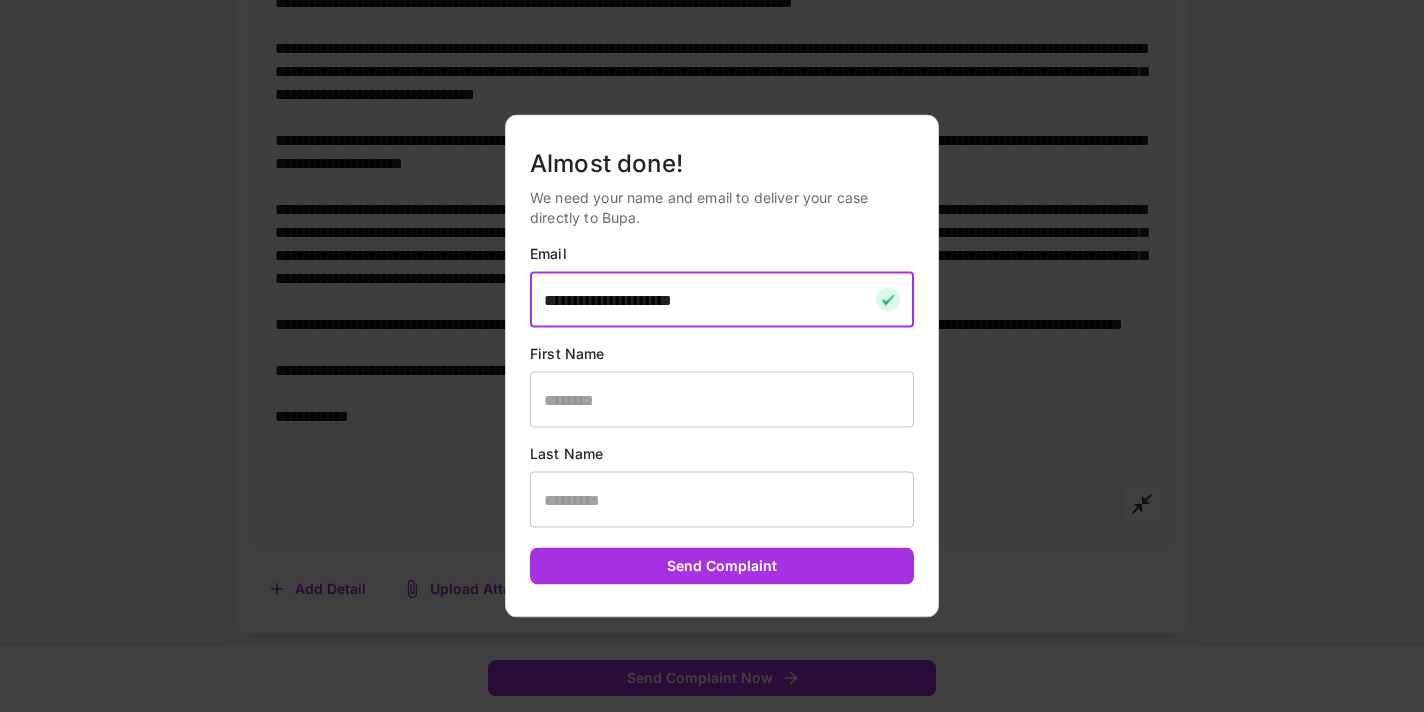 type on "**********" 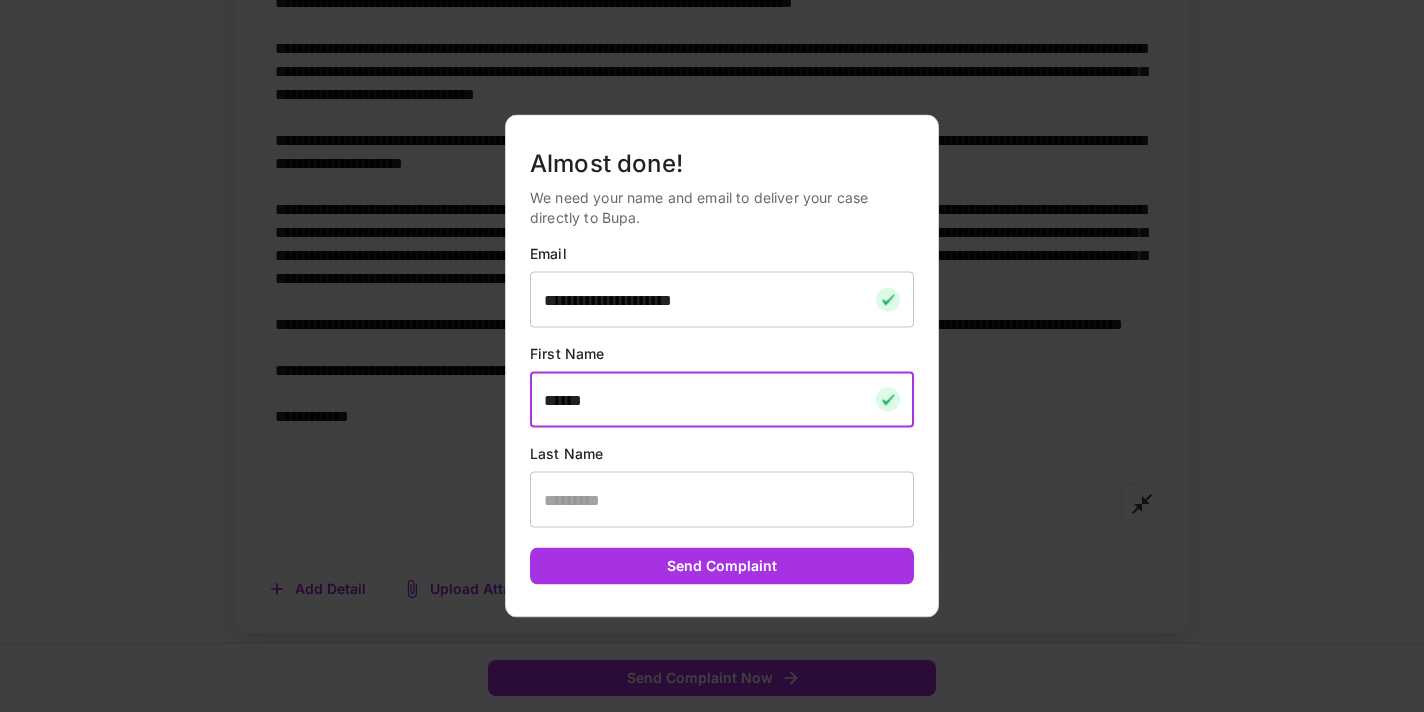 type on "******" 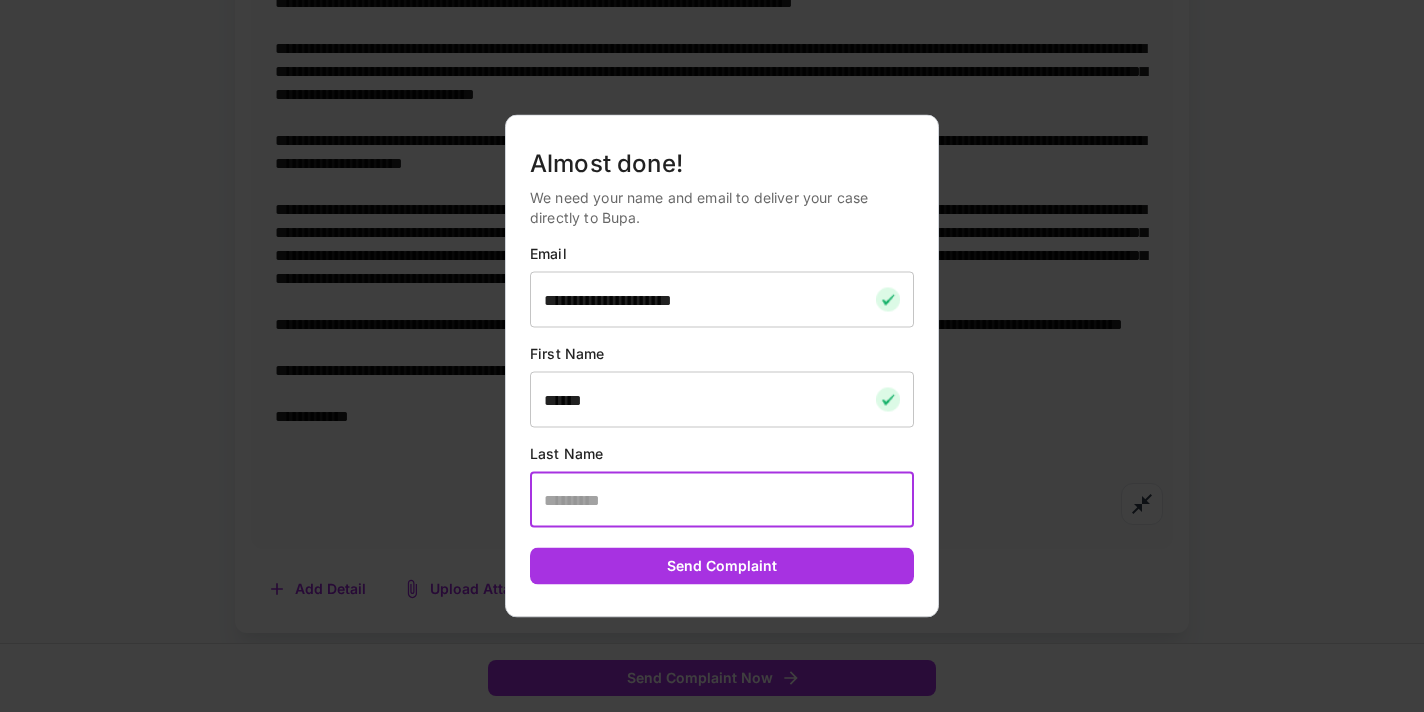click at bounding box center (722, 500) 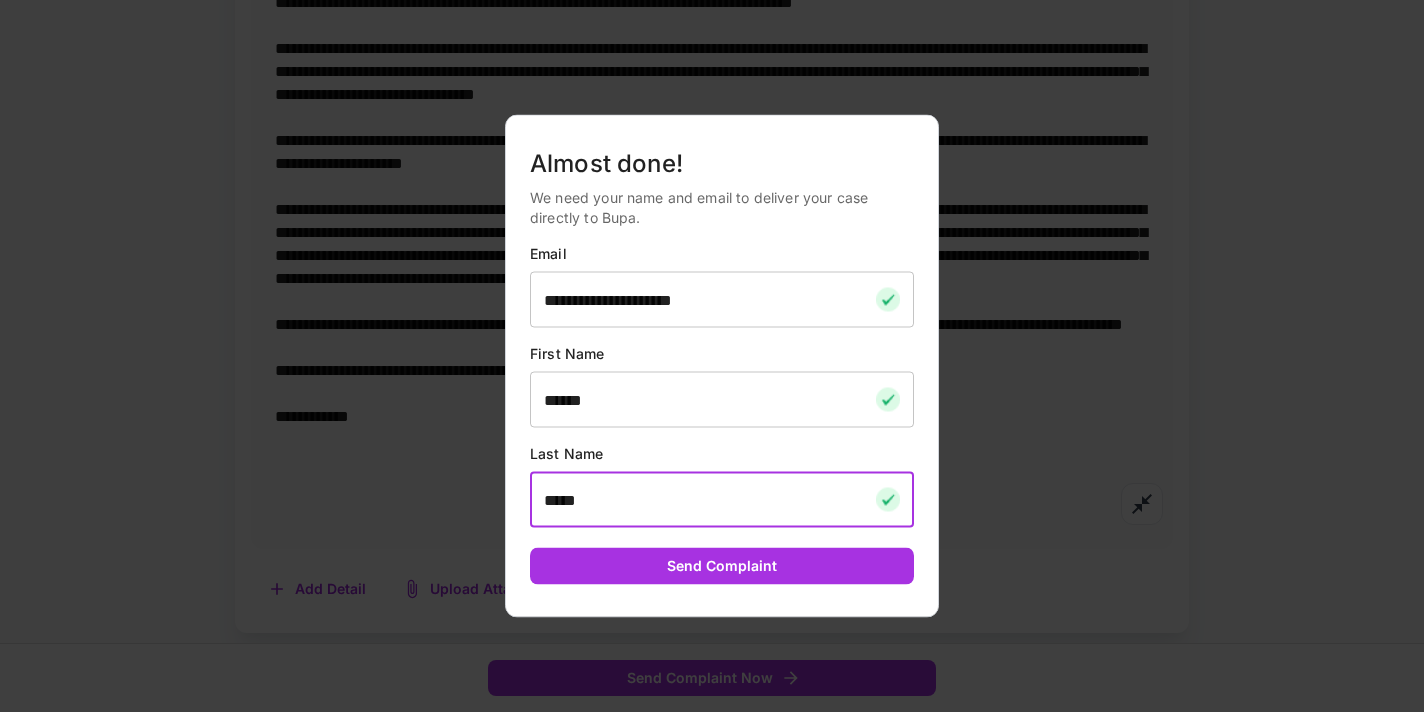 click on "*****" at bounding box center (699, 500) 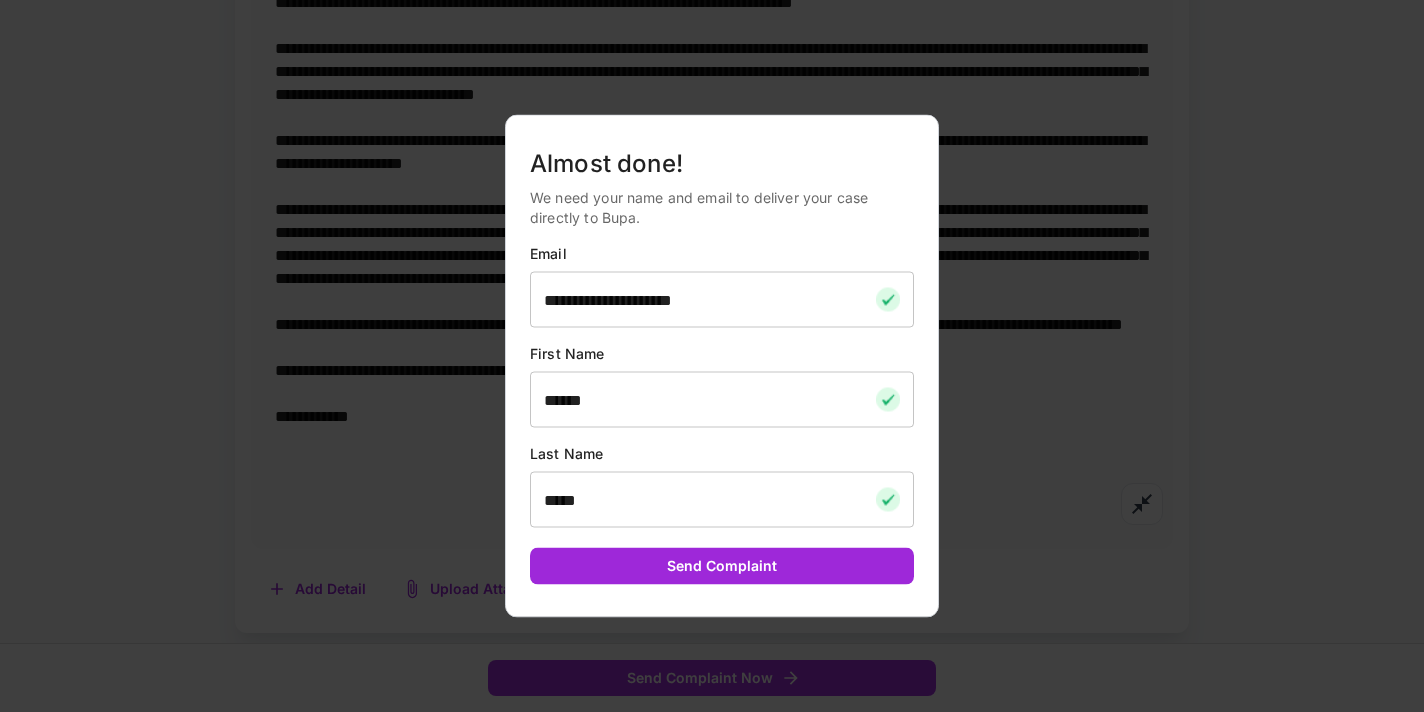click on "Send Complaint" at bounding box center [722, 566] 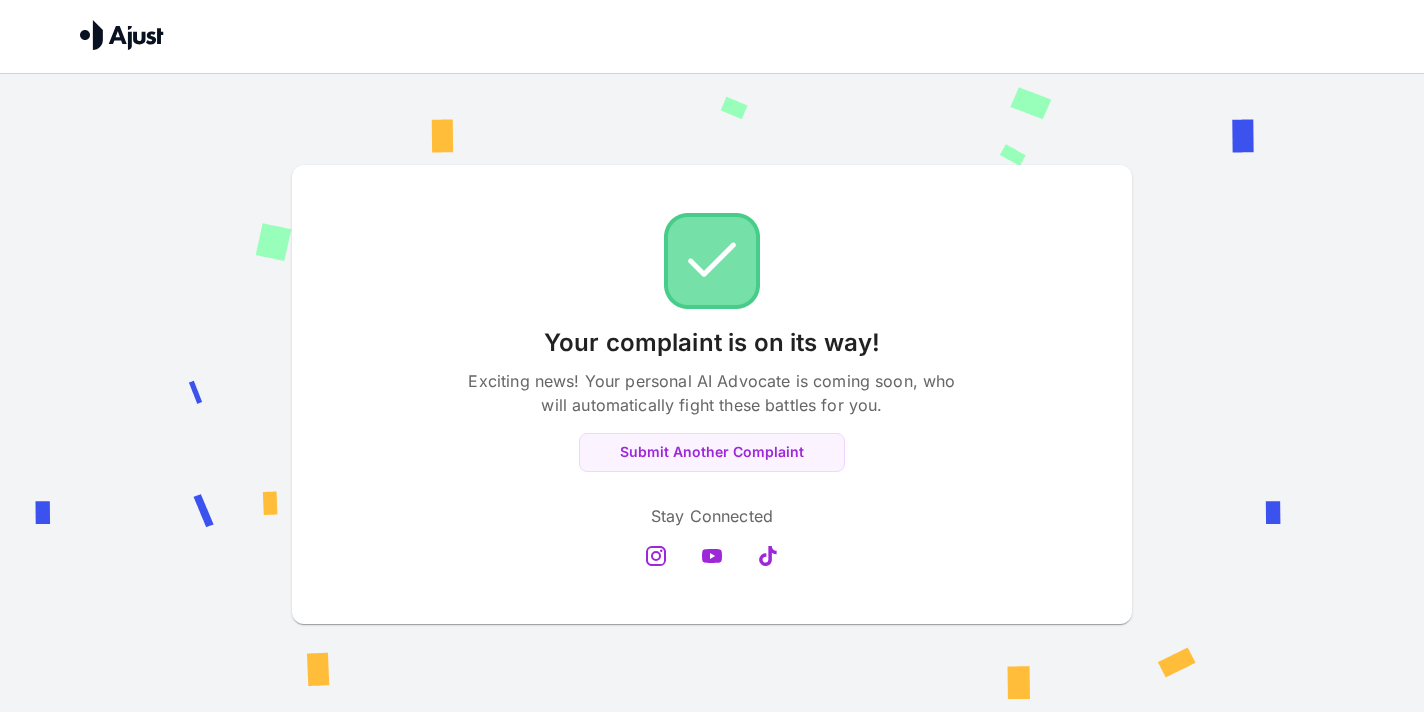 scroll, scrollTop: 2, scrollLeft: 0, axis: vertical 